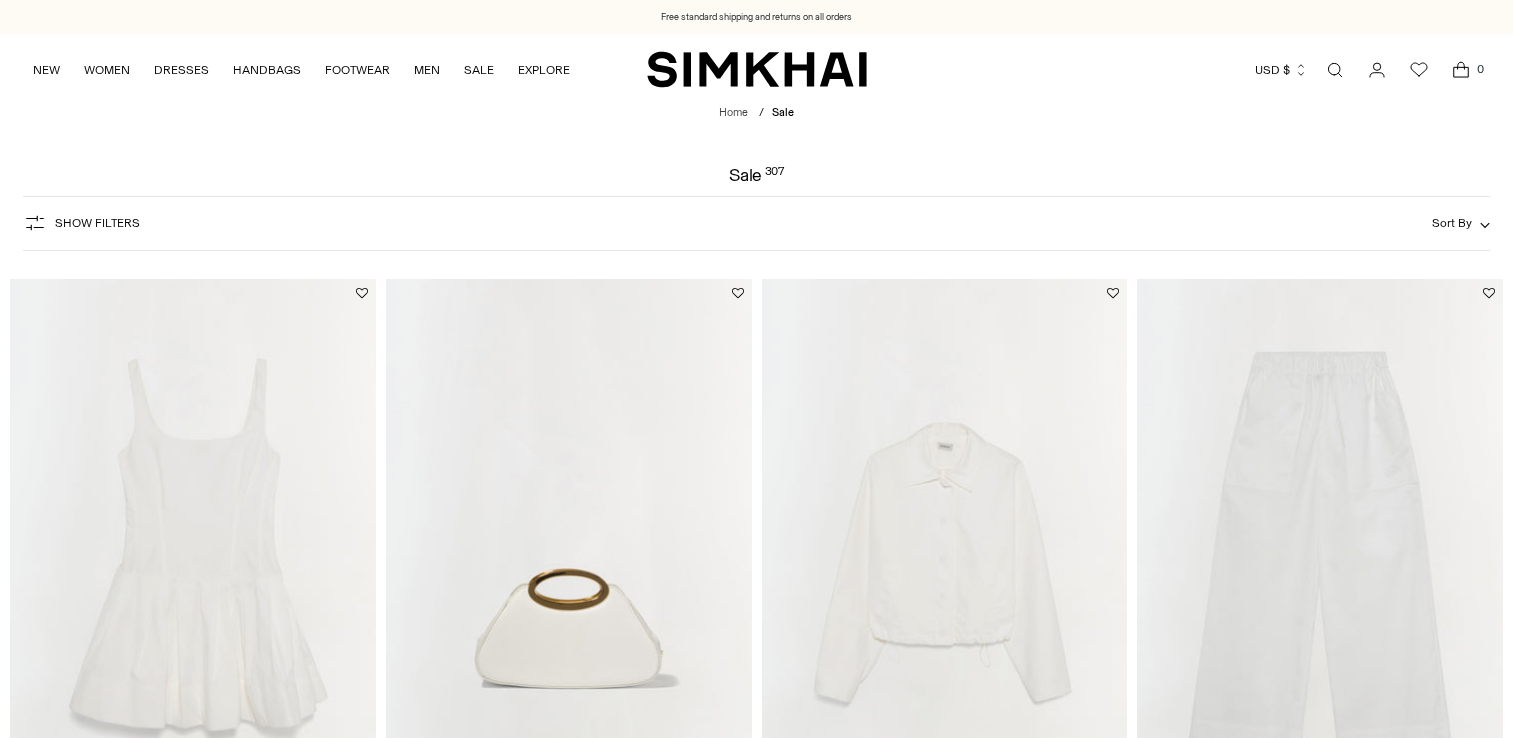 scroll, scrollTop: 0, scrollLeft: 0, axis: both 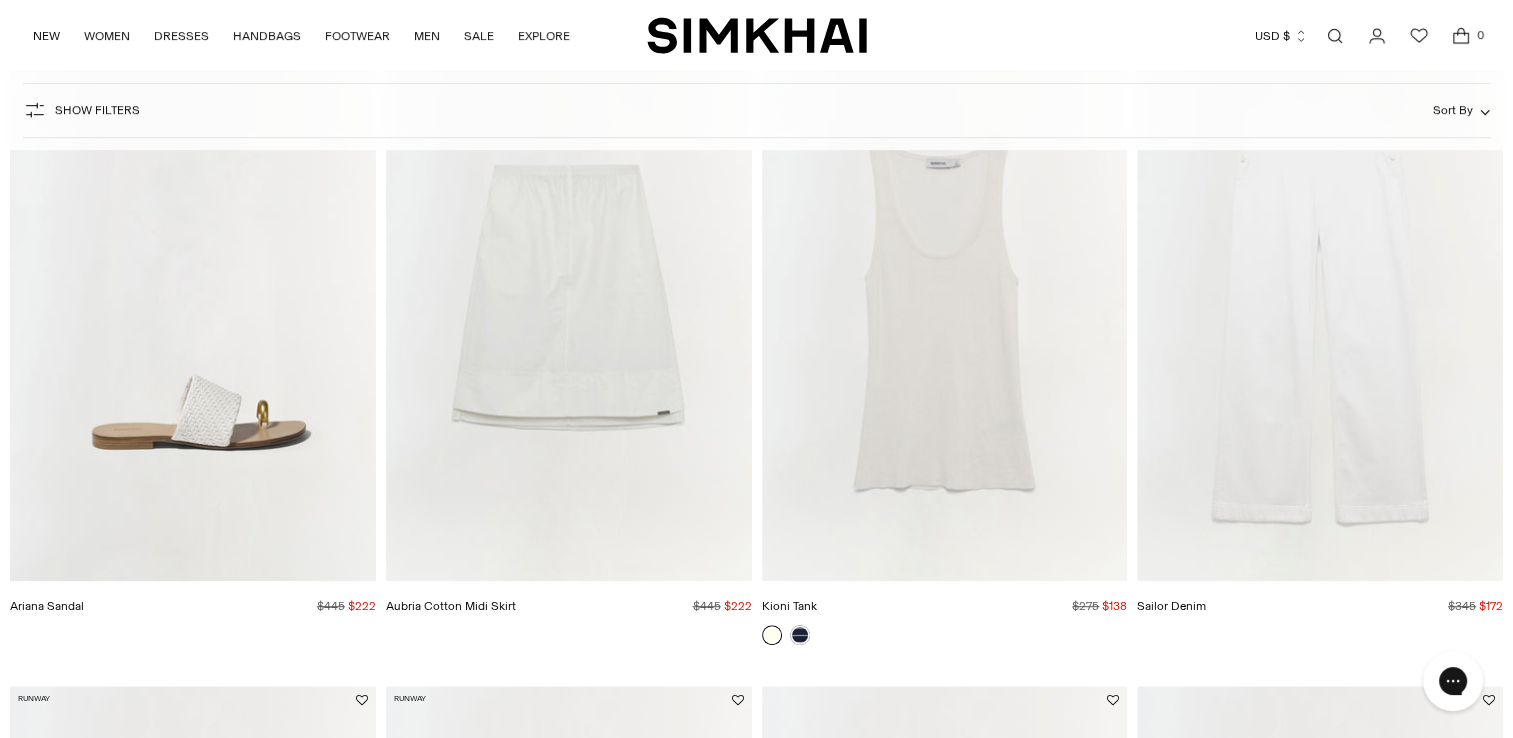 click at bounding box center (0, 0) 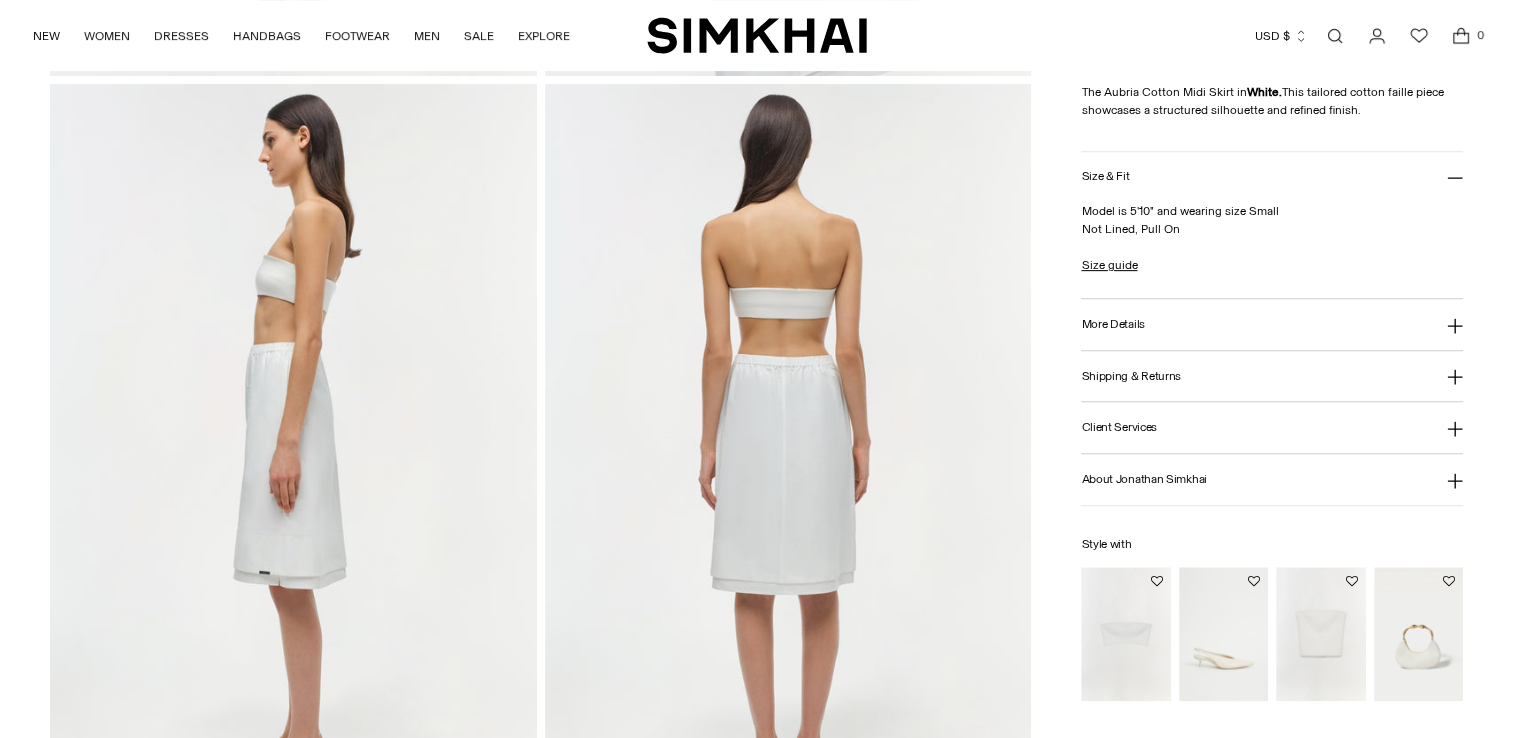 scroll, scrollTop: 0, scrollLeft: 0, axis: both 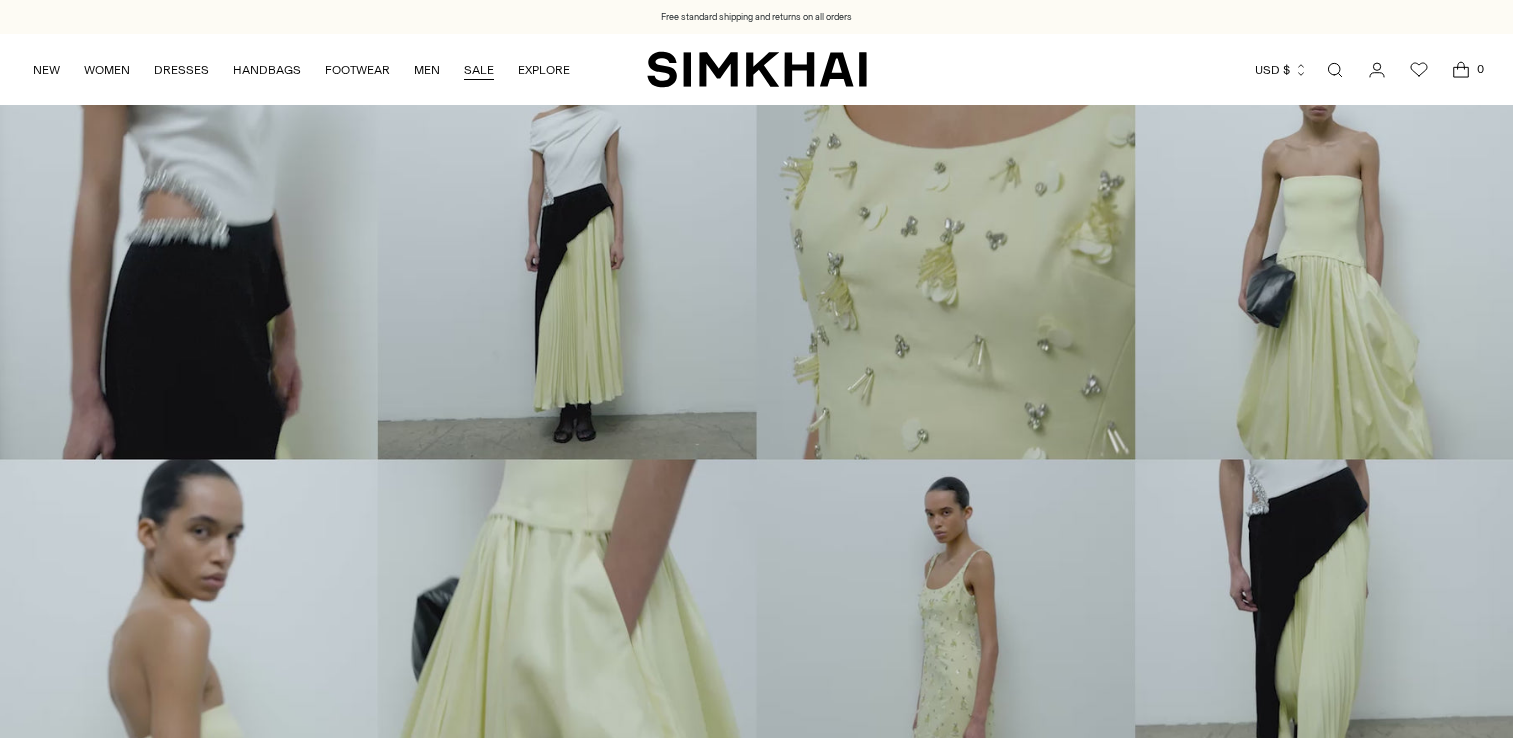 click on "SALE" at bounding box center [479, 70] 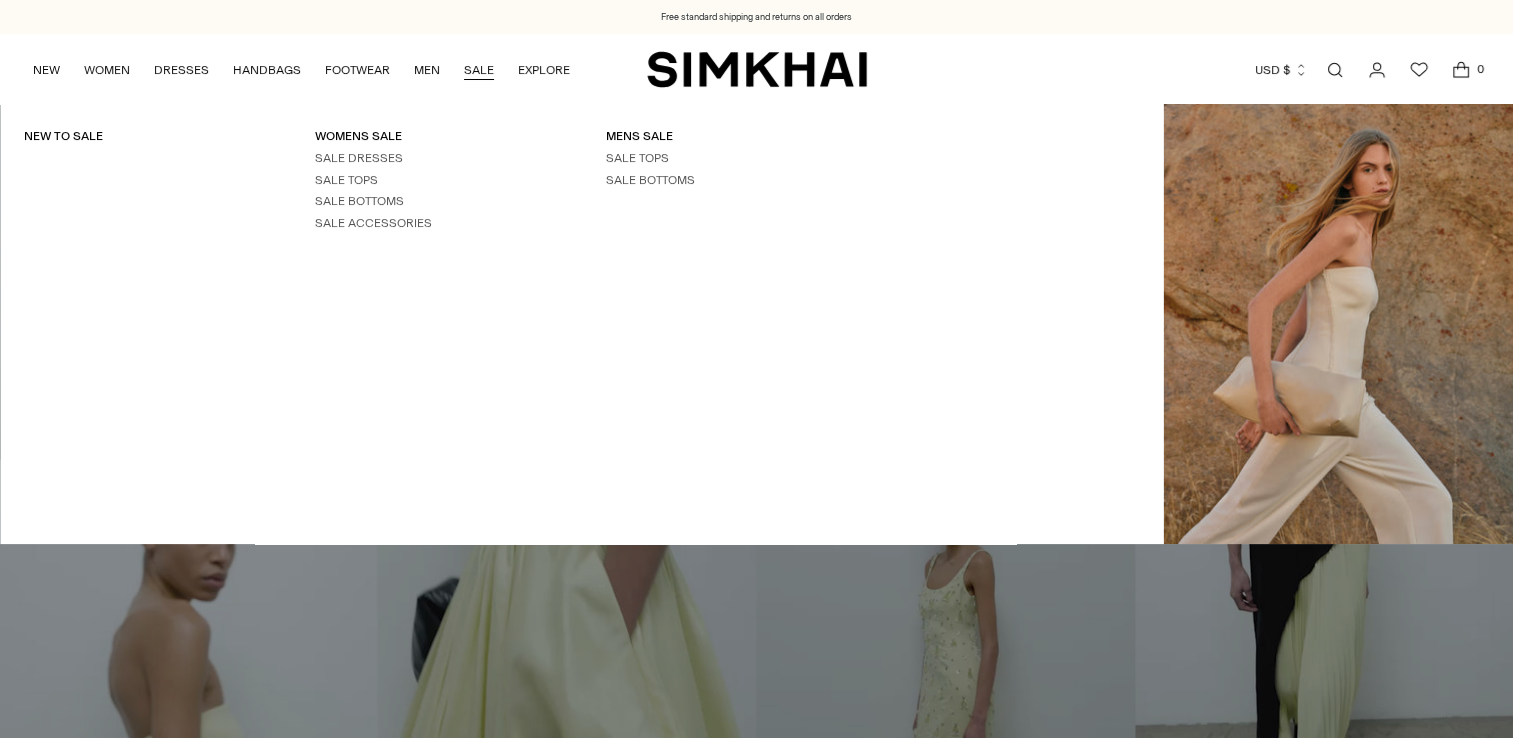 scroll, scrollTop: 0, scrollLeft: 0, axis: both 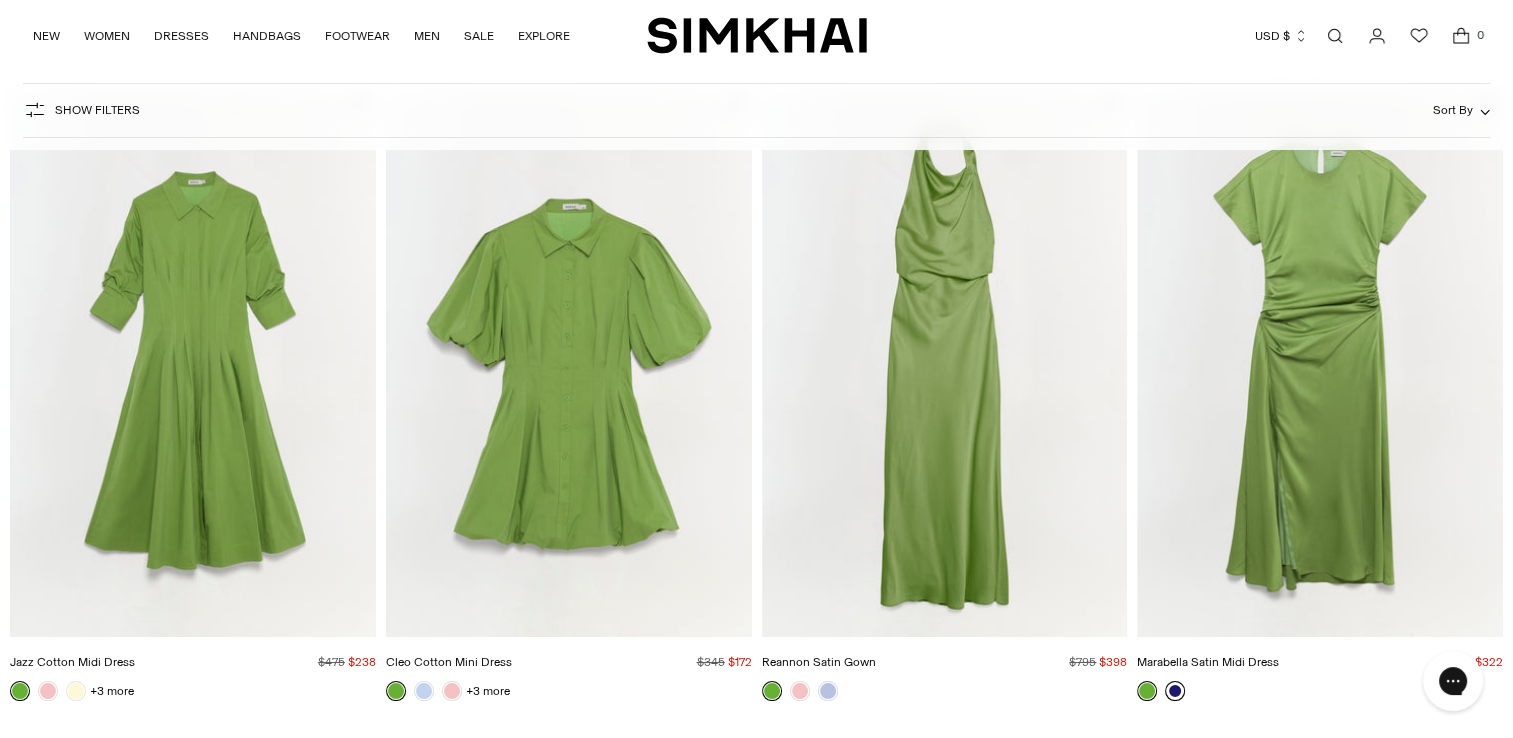 click at bounding box center (1175, 691) 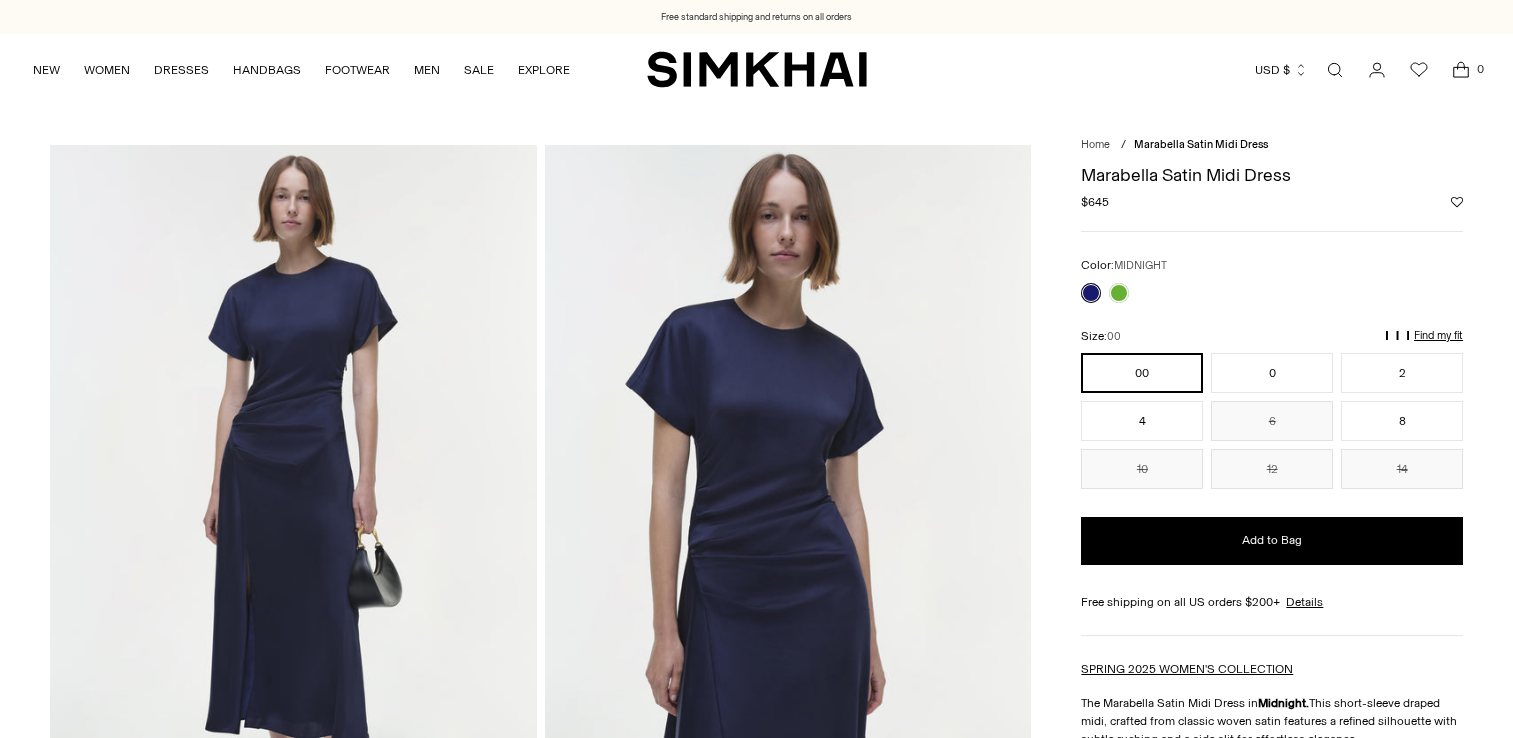 scroll, scrollTop: 0, scrollLeft: 0, axis: both 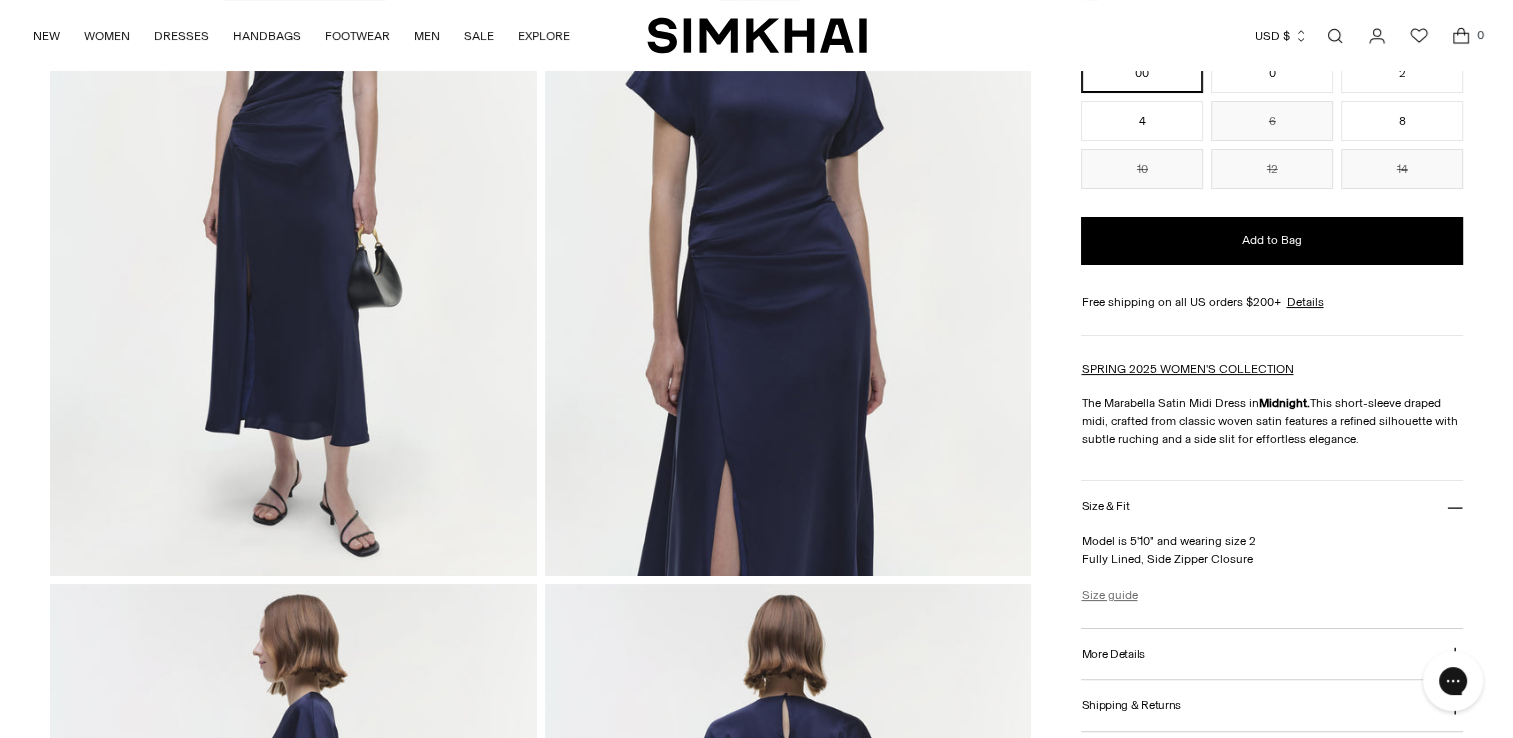 click on "Size guide" at bounding box center [1109, 595] 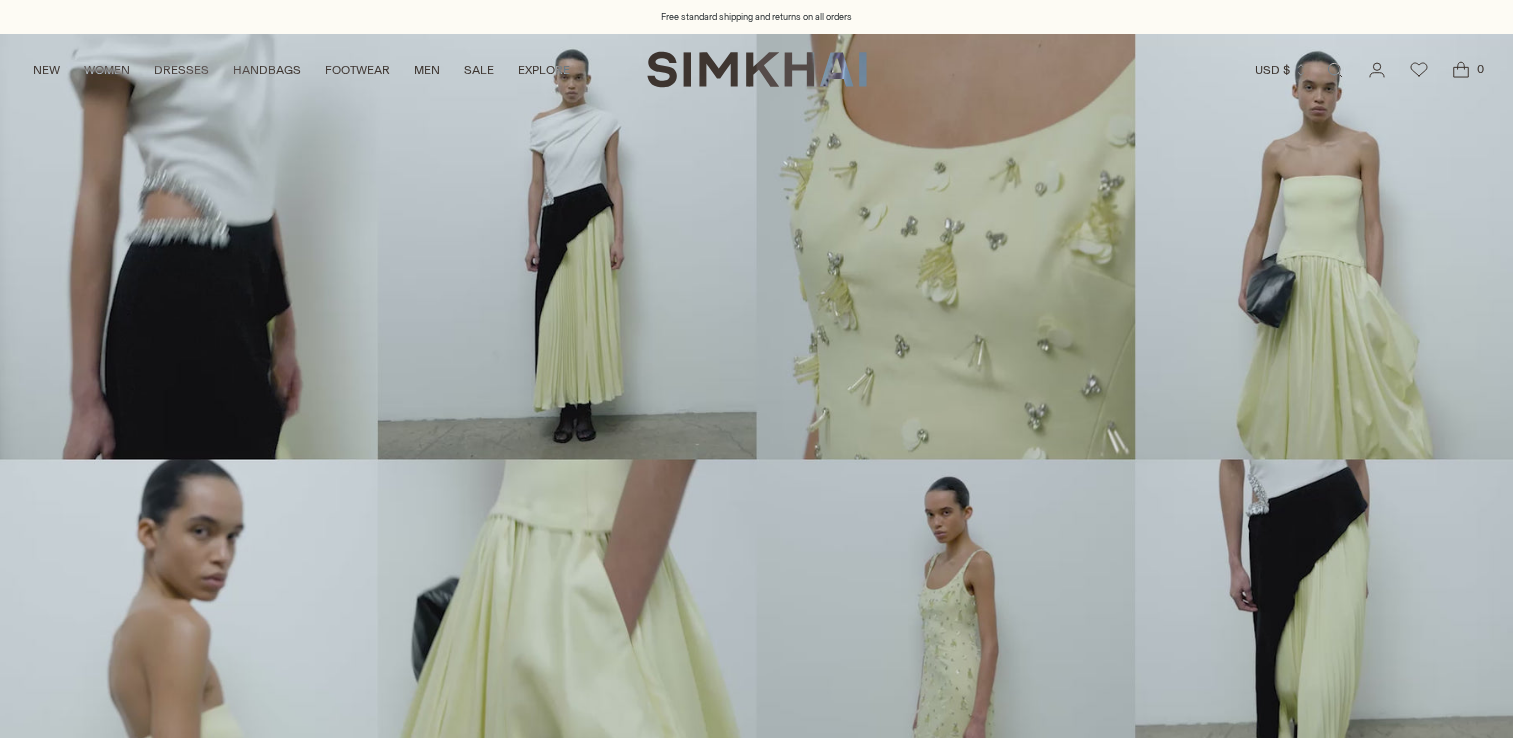 scroll, scrollTop: 0, scrollLeft: 0, axis: both 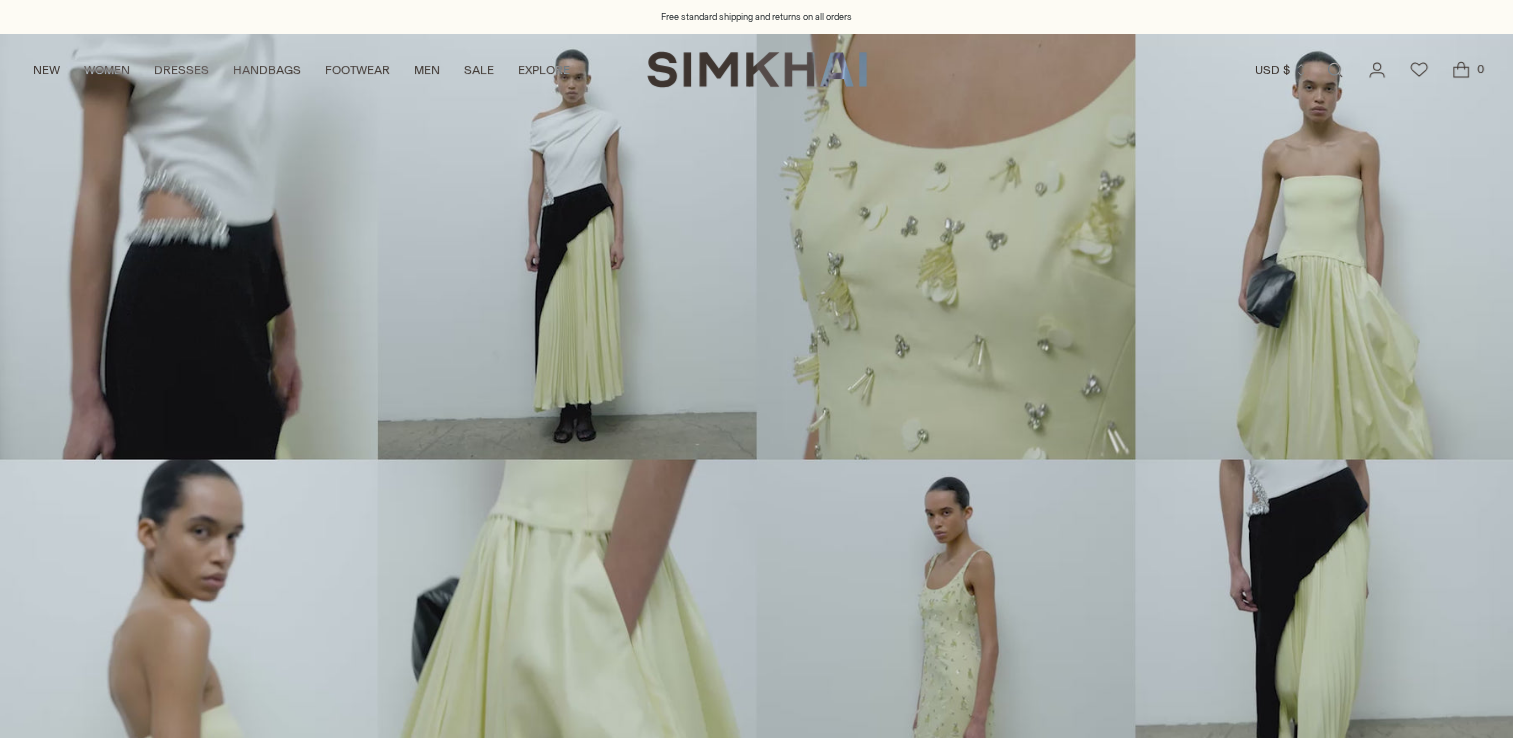 click at bounding box center (756, 459) 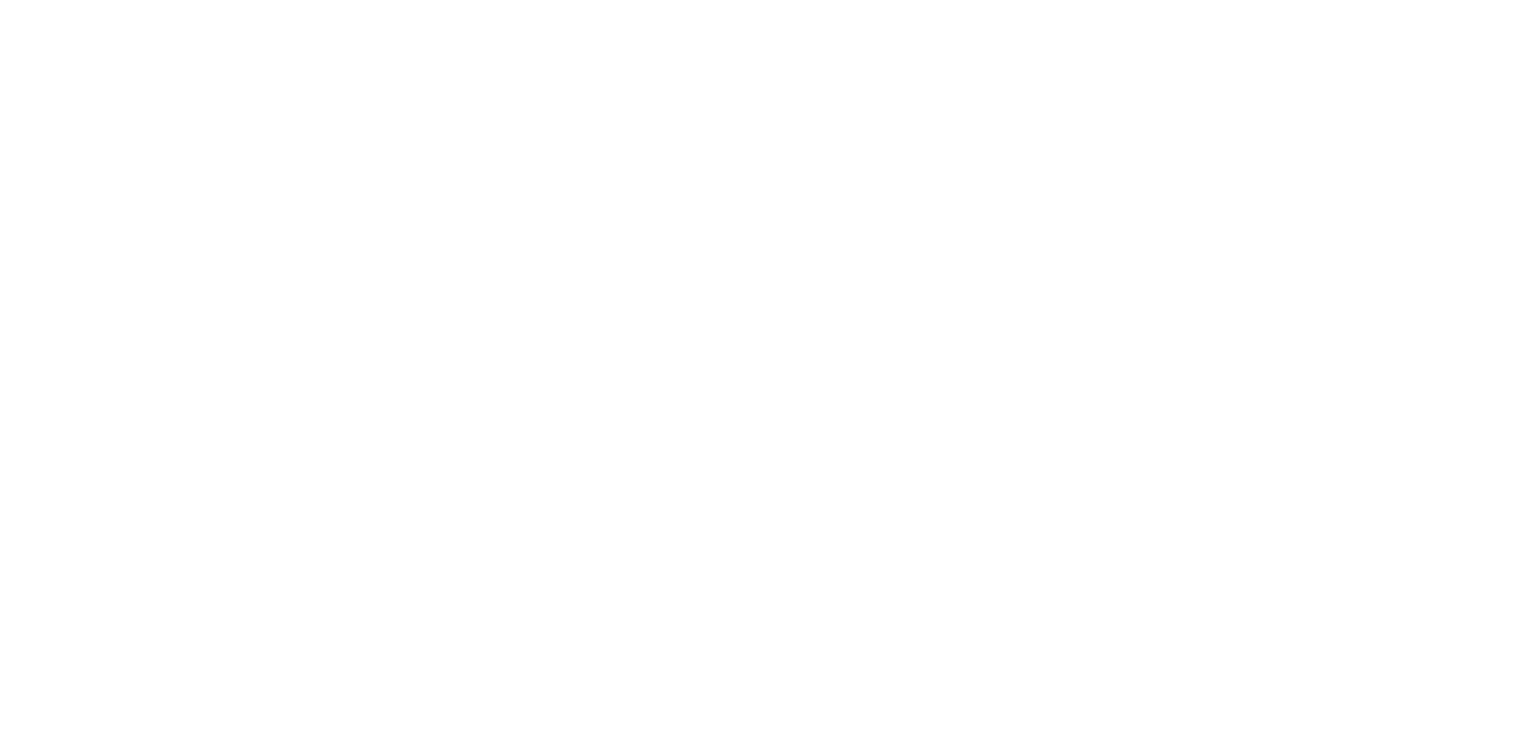 click on "WOMEN" at bounding box center [107, 70] 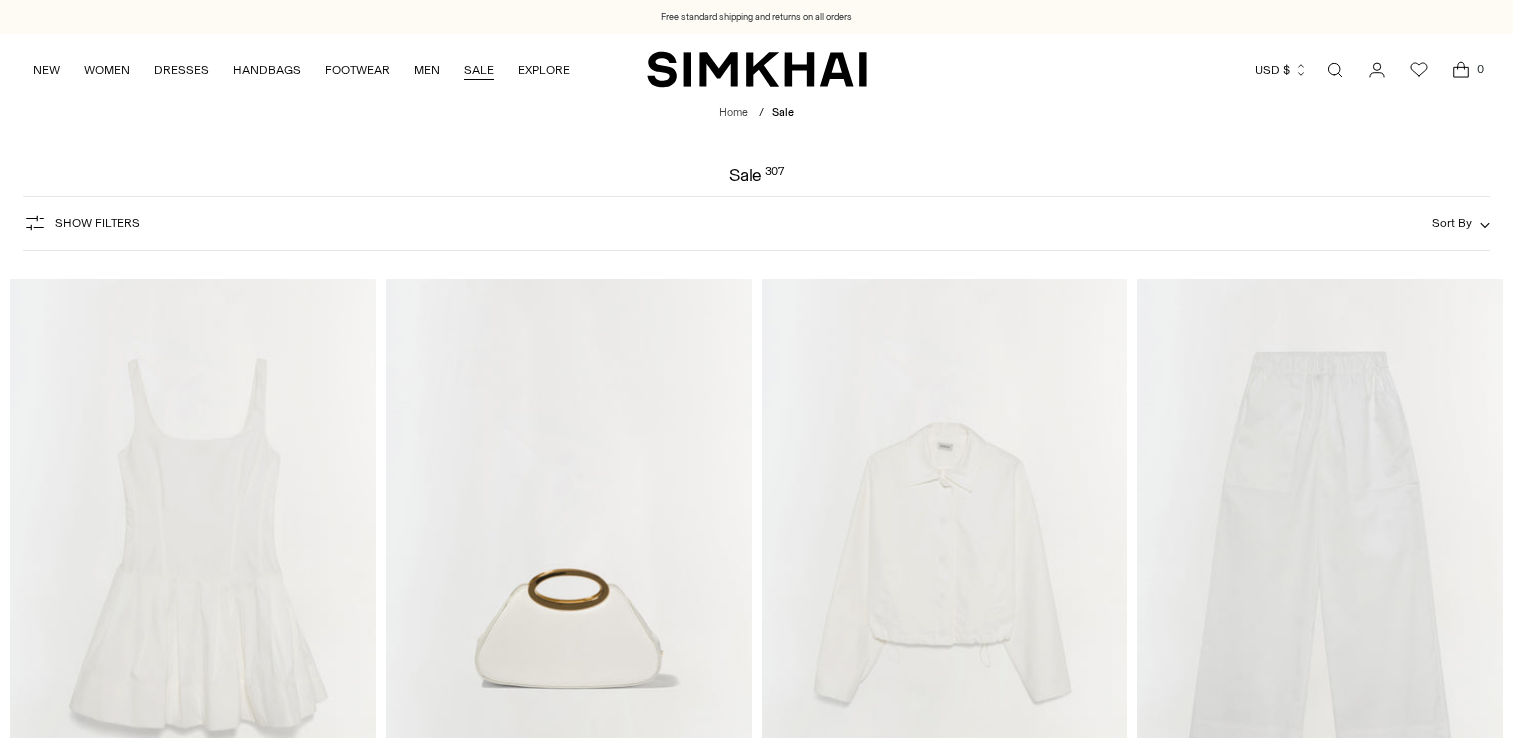 click on "SALE" at bounding box center [479, 70] 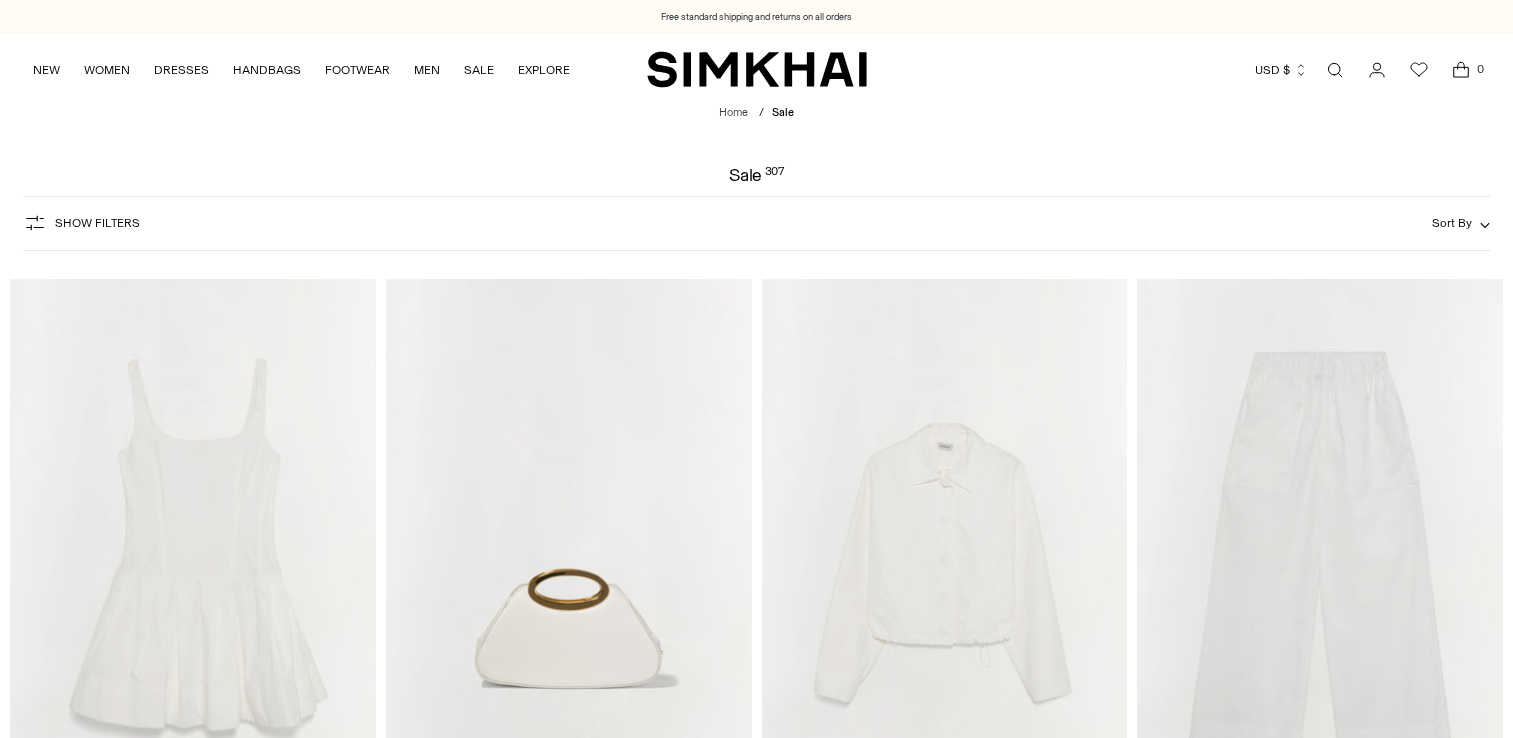scroll, scrollTop: 0, scrollLeft: 0, axis: both 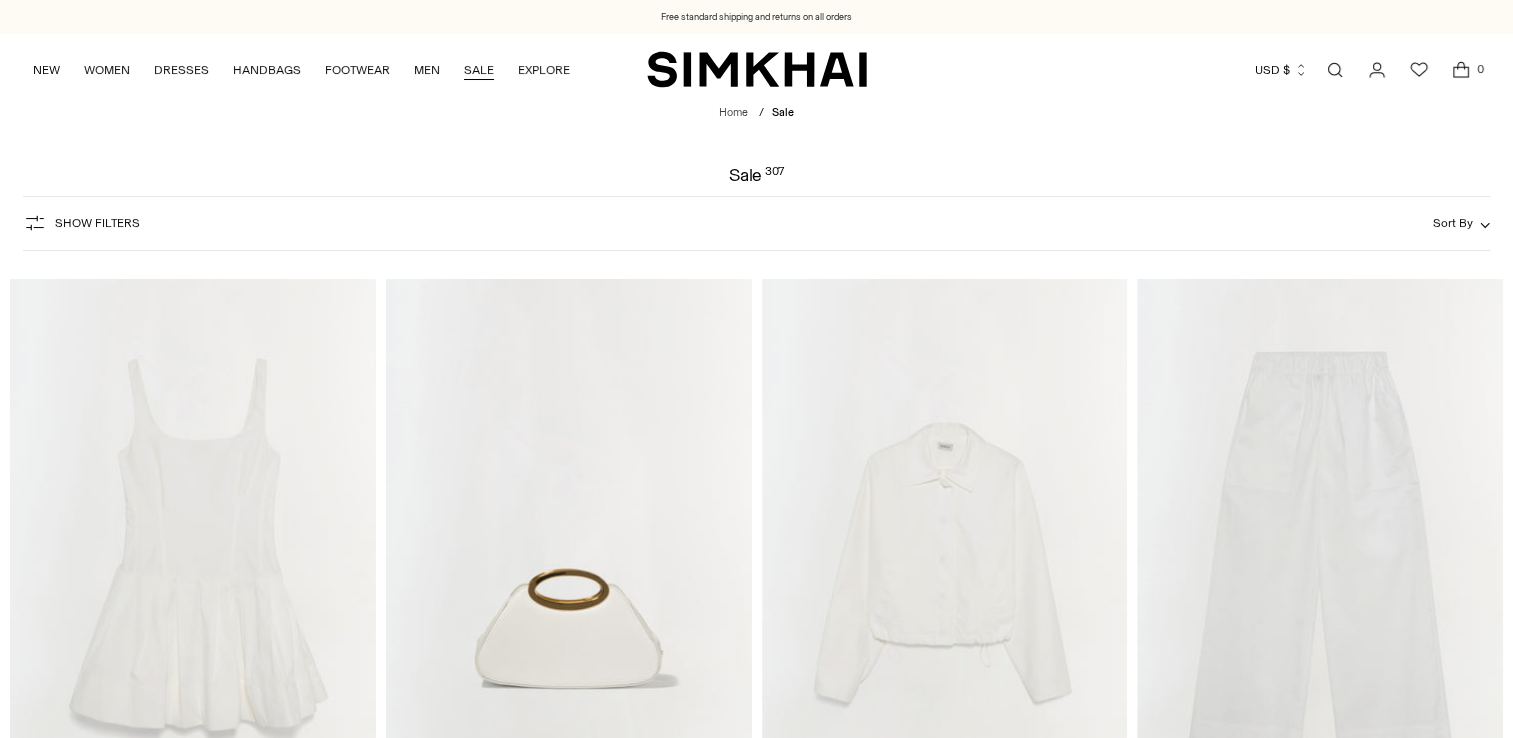 click on "SALE" at bounding box center [479, 70] 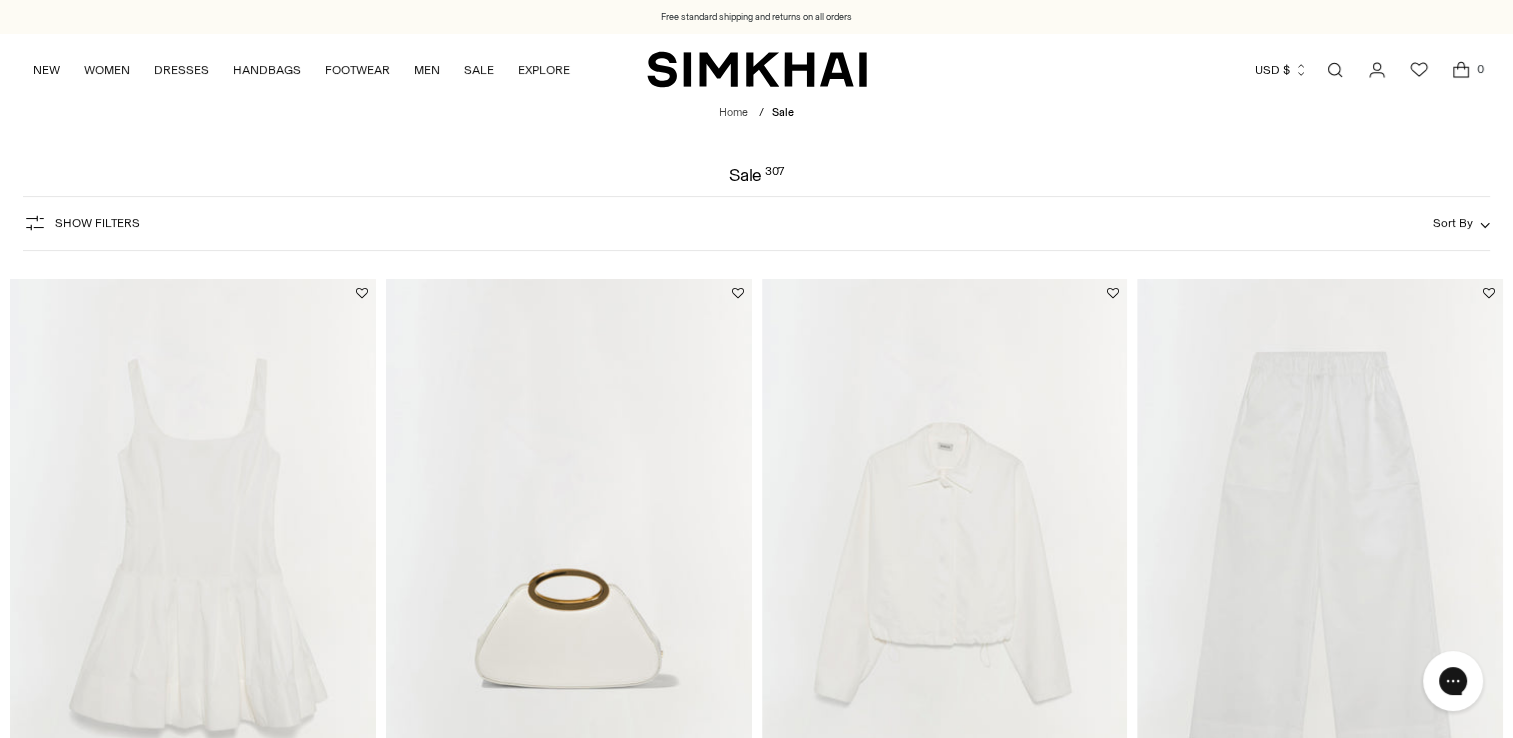 scroll, scrollTop: 0, scrollLeft: 0, axis: both 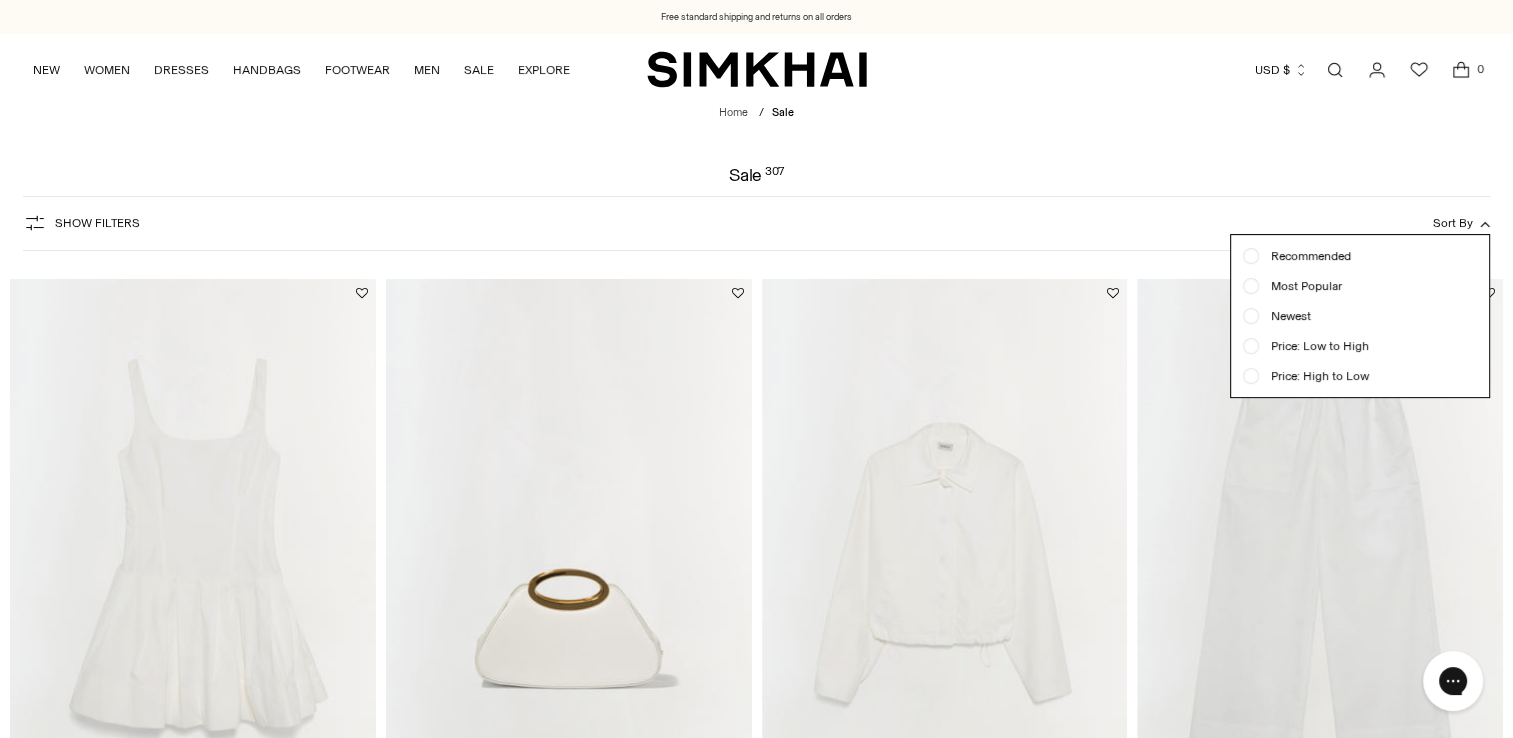 click at bounding box center (756, 369) 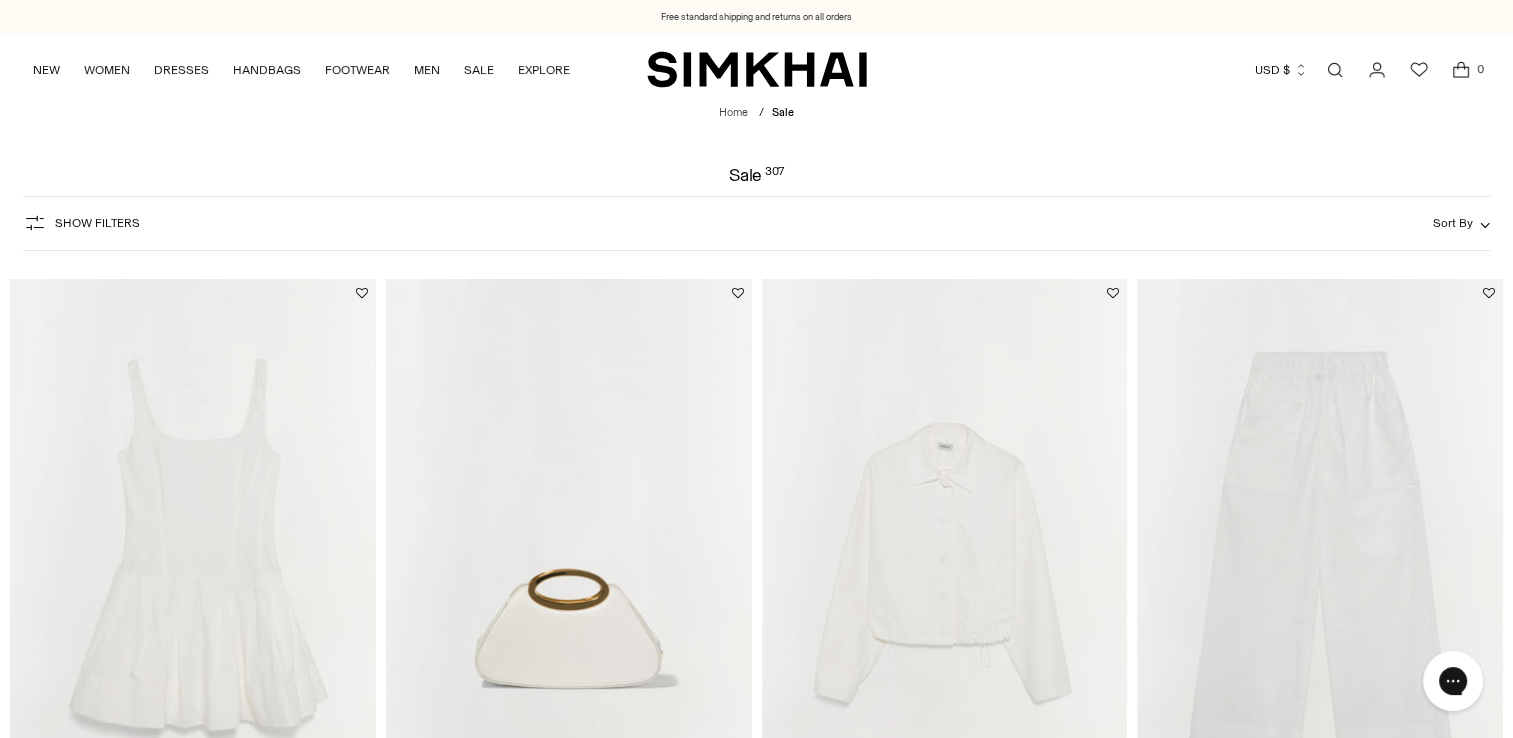 click 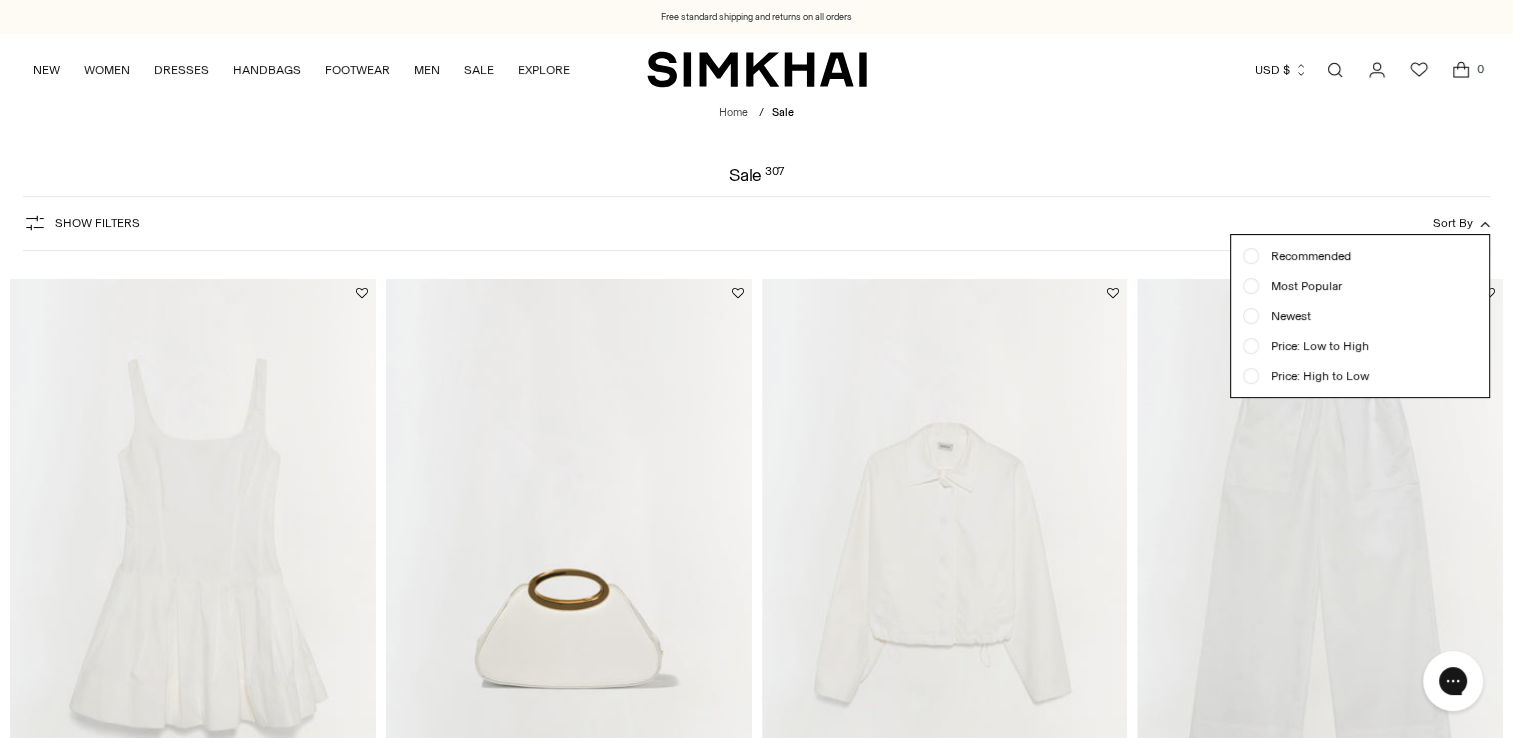 click on "Price: High to Low" at bounding box center (1314, 376) 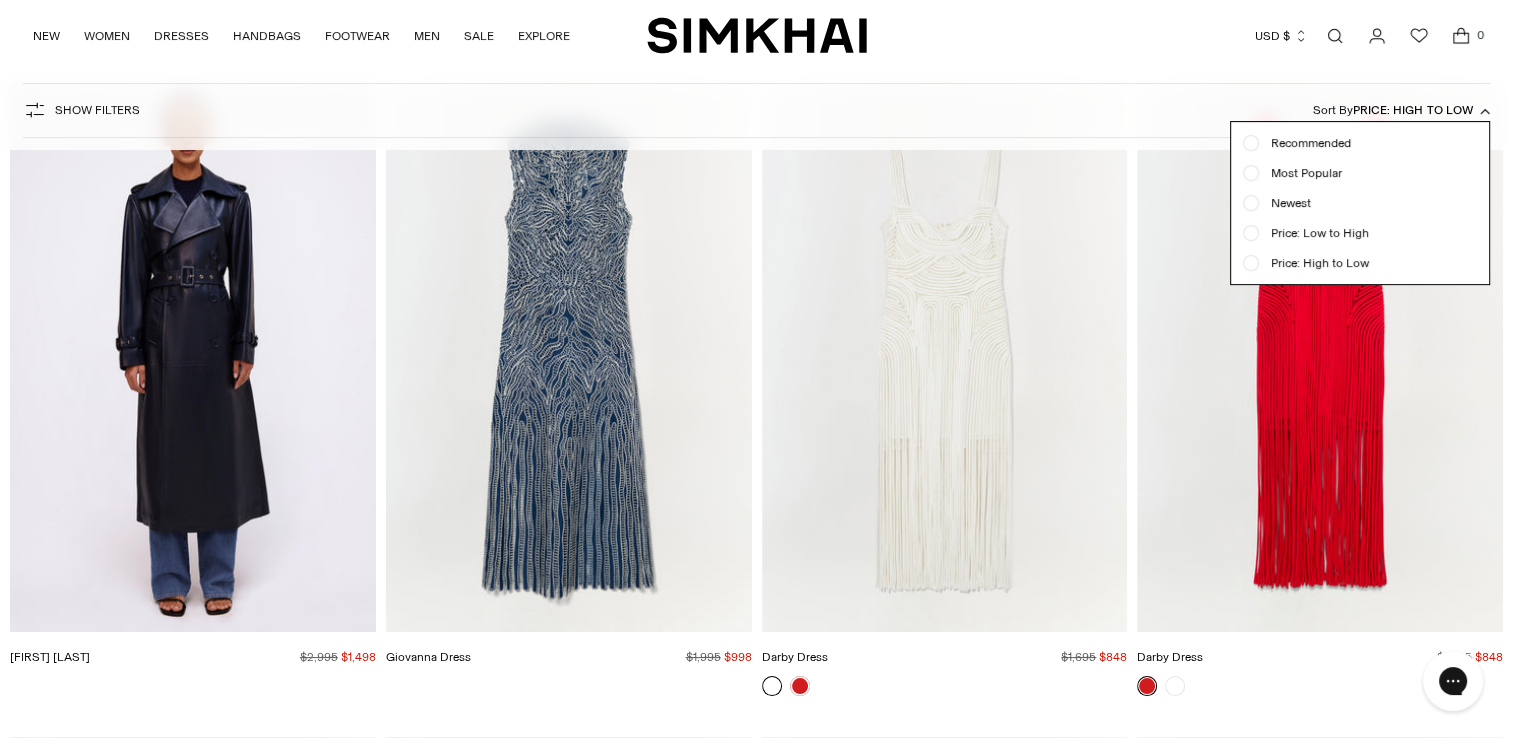 scroll, scrollTop: 120, scrollLeft: 0, axis: vertical 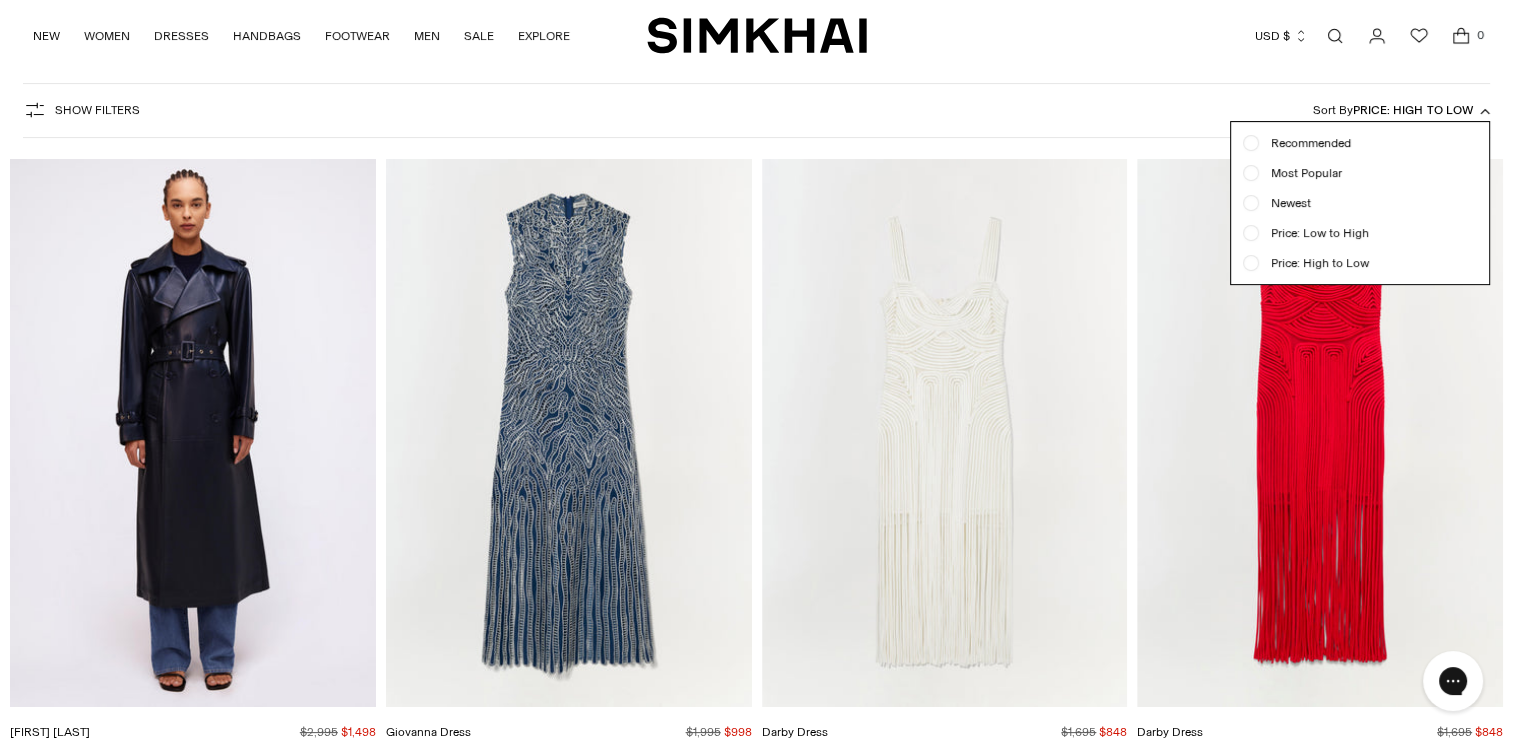 click at bounding box center [756, 369] 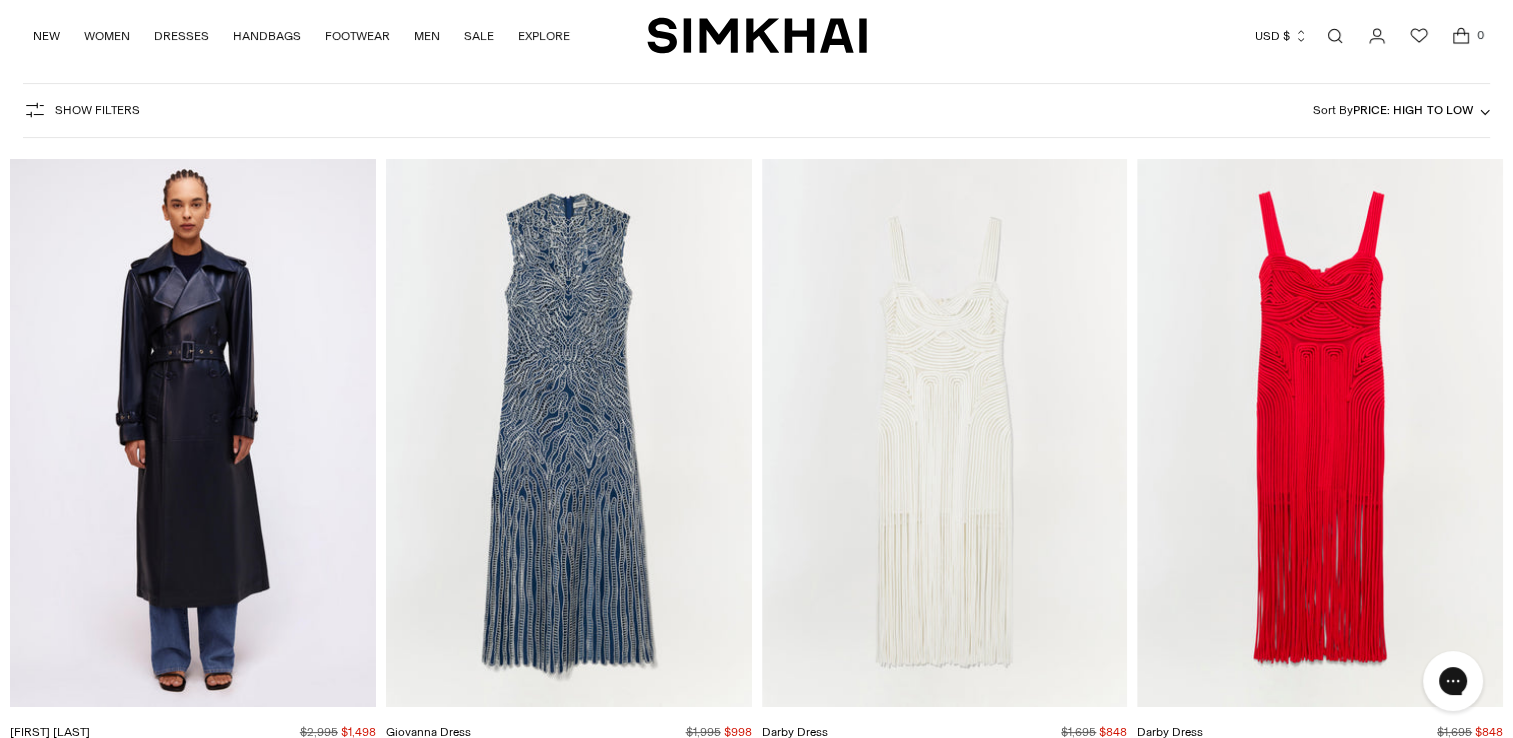 click at bounding box center (0, 0) 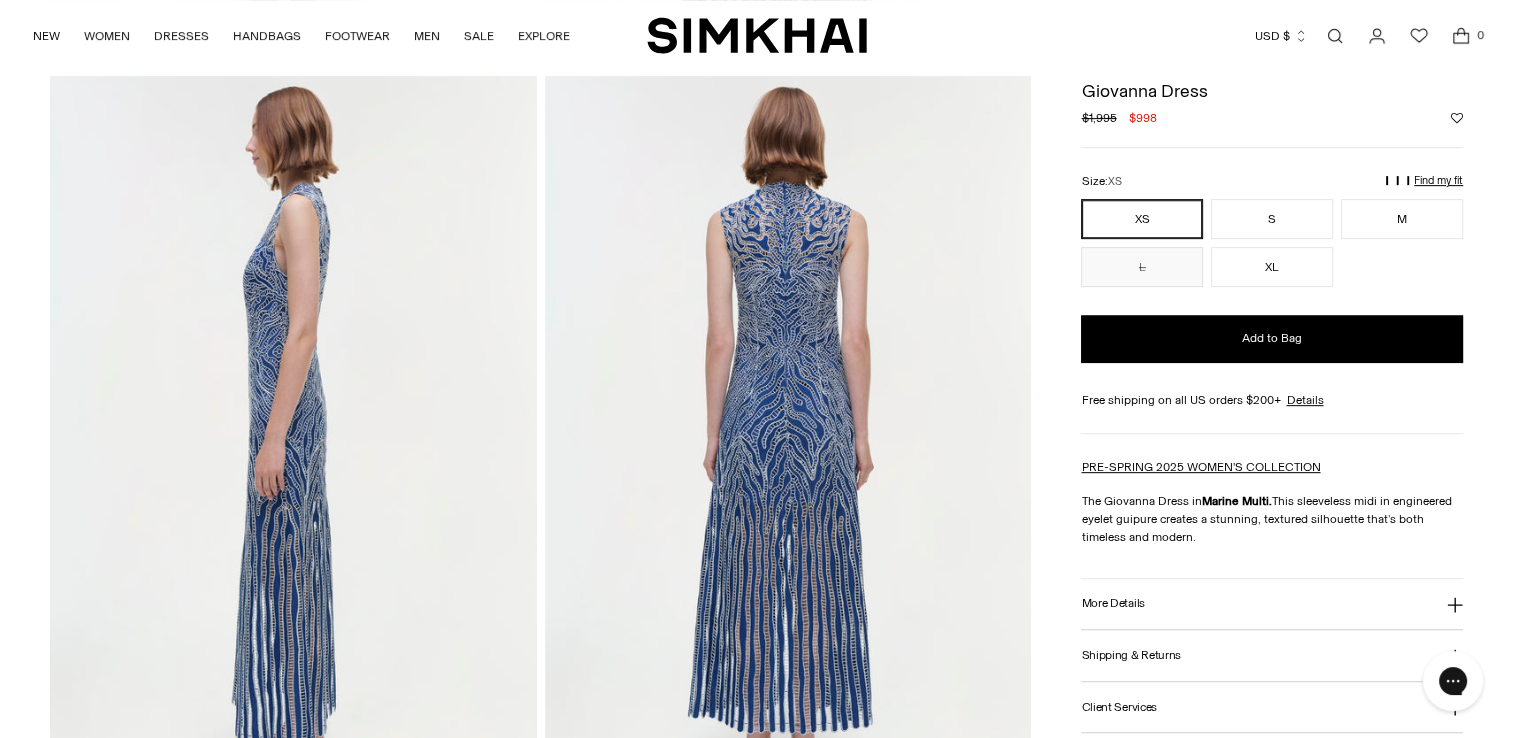 scroll, scrollTop: 805, scrollLeft: 0, axis: vertical 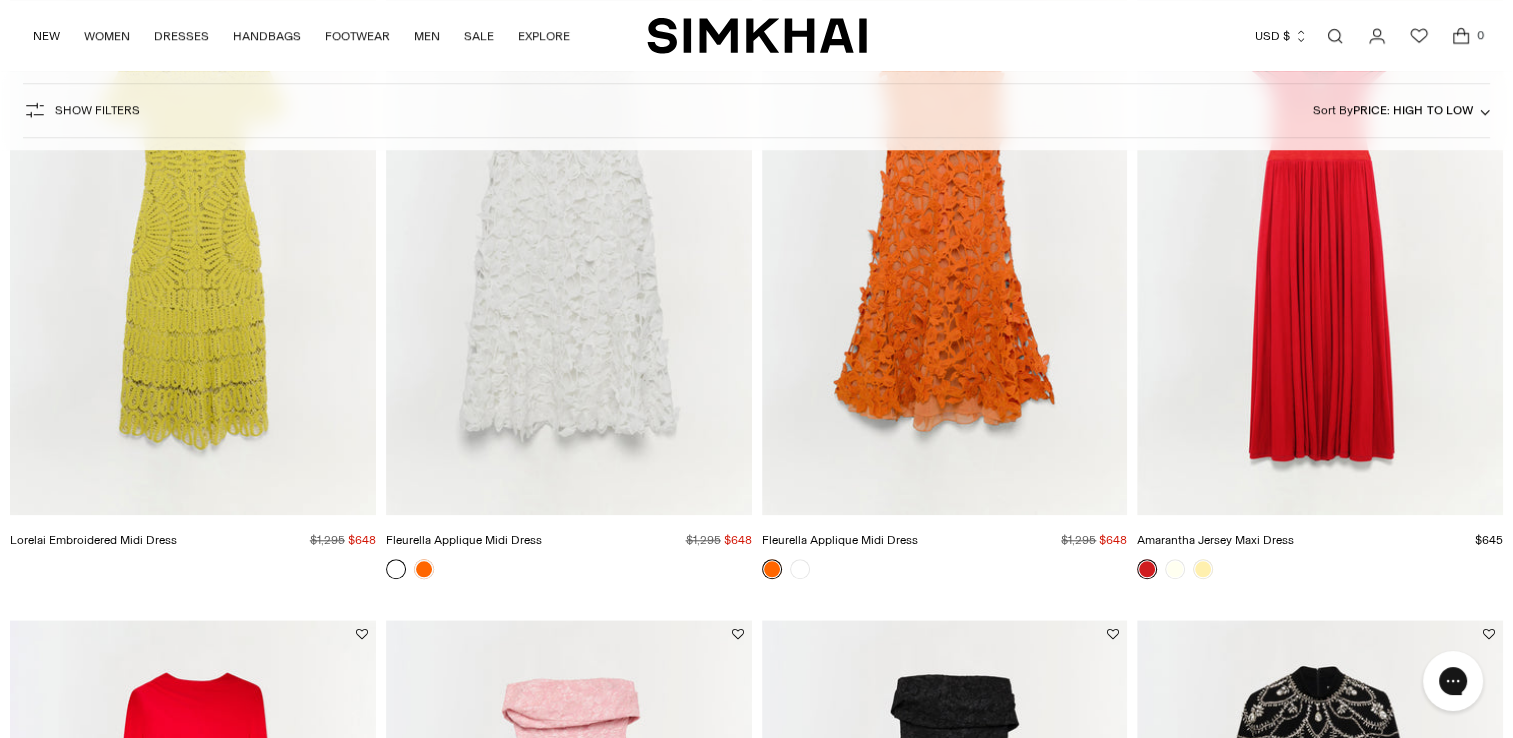 click at bounding box center (0, 0) 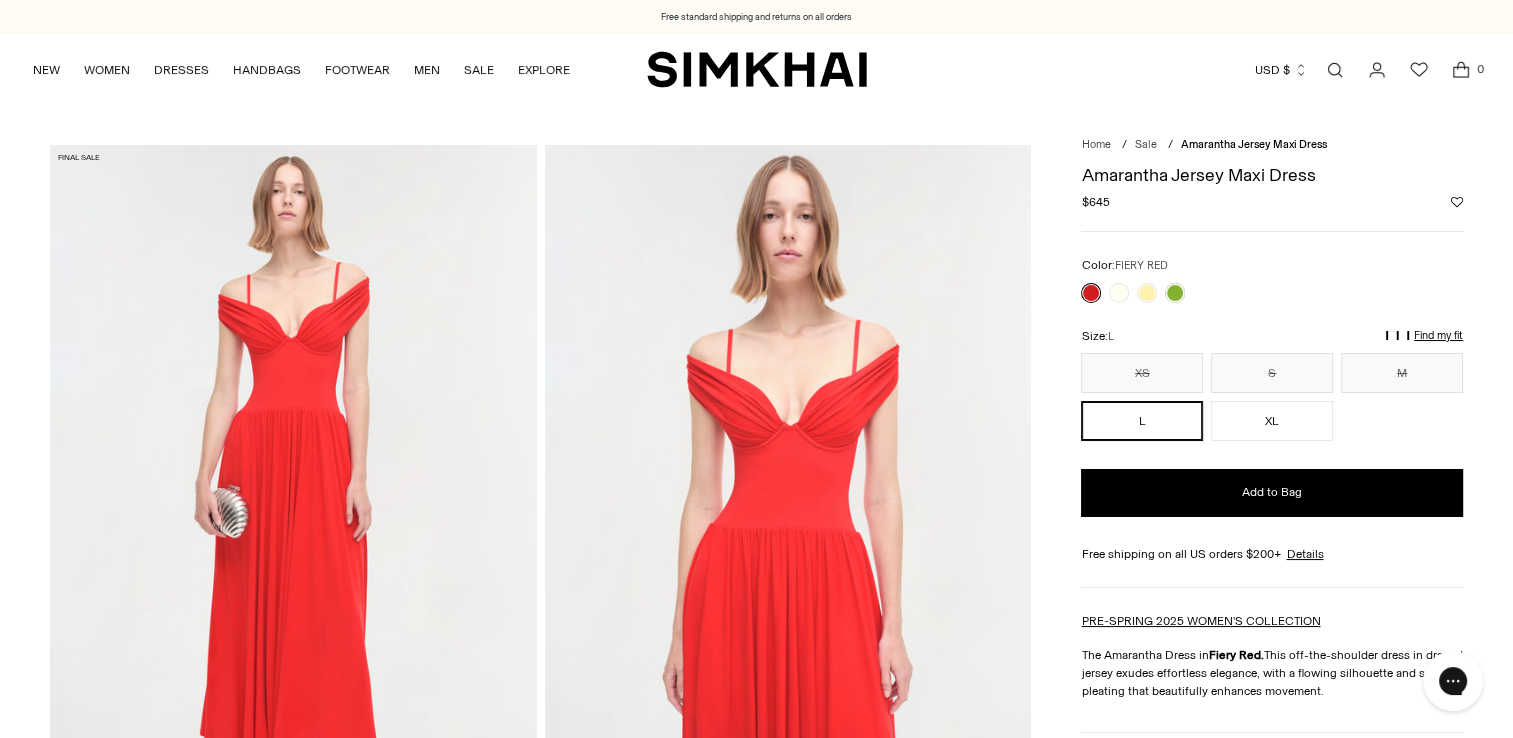 scroll, scrollTop: 0, scrollLeft: 0, axis: both 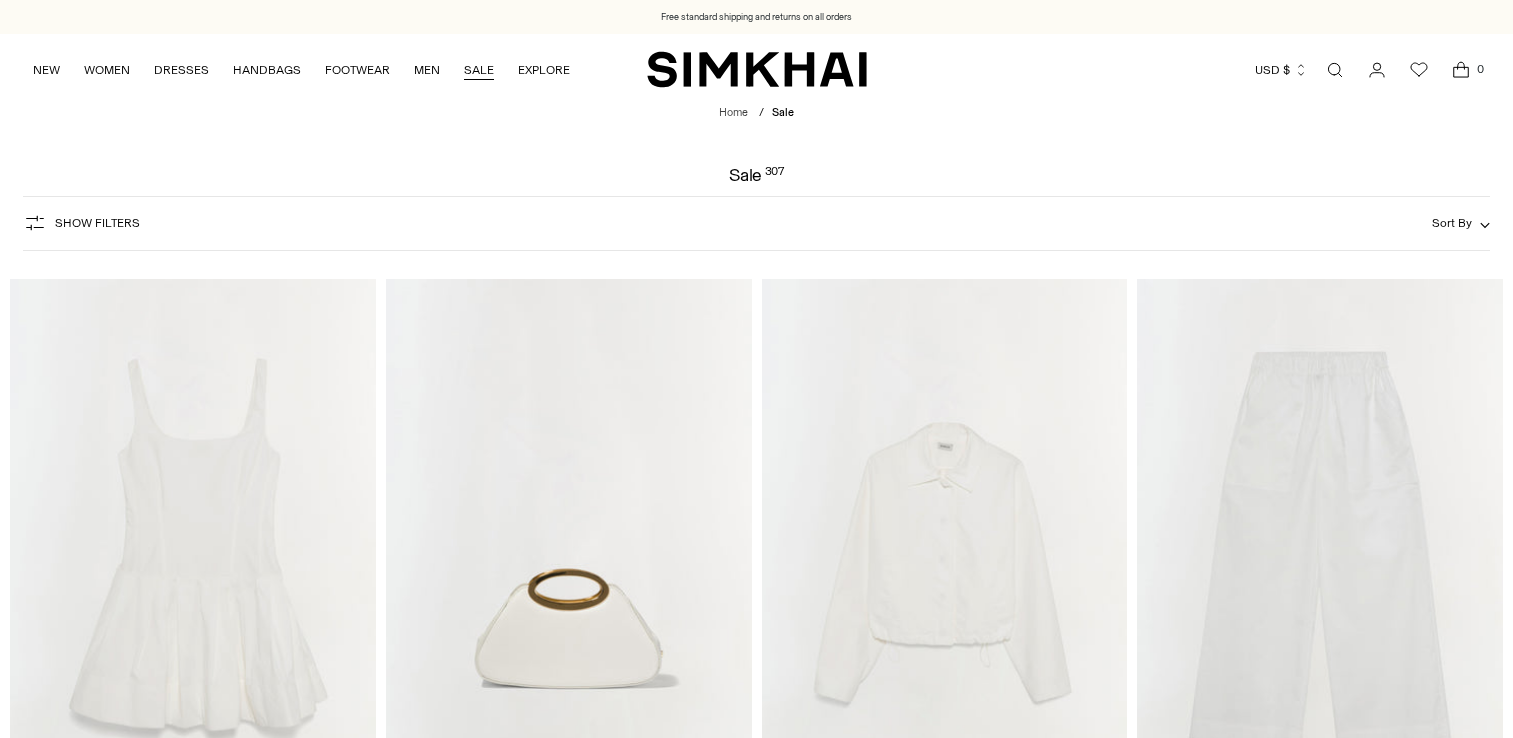 click on "SALE" at bounding box center [479, 70] 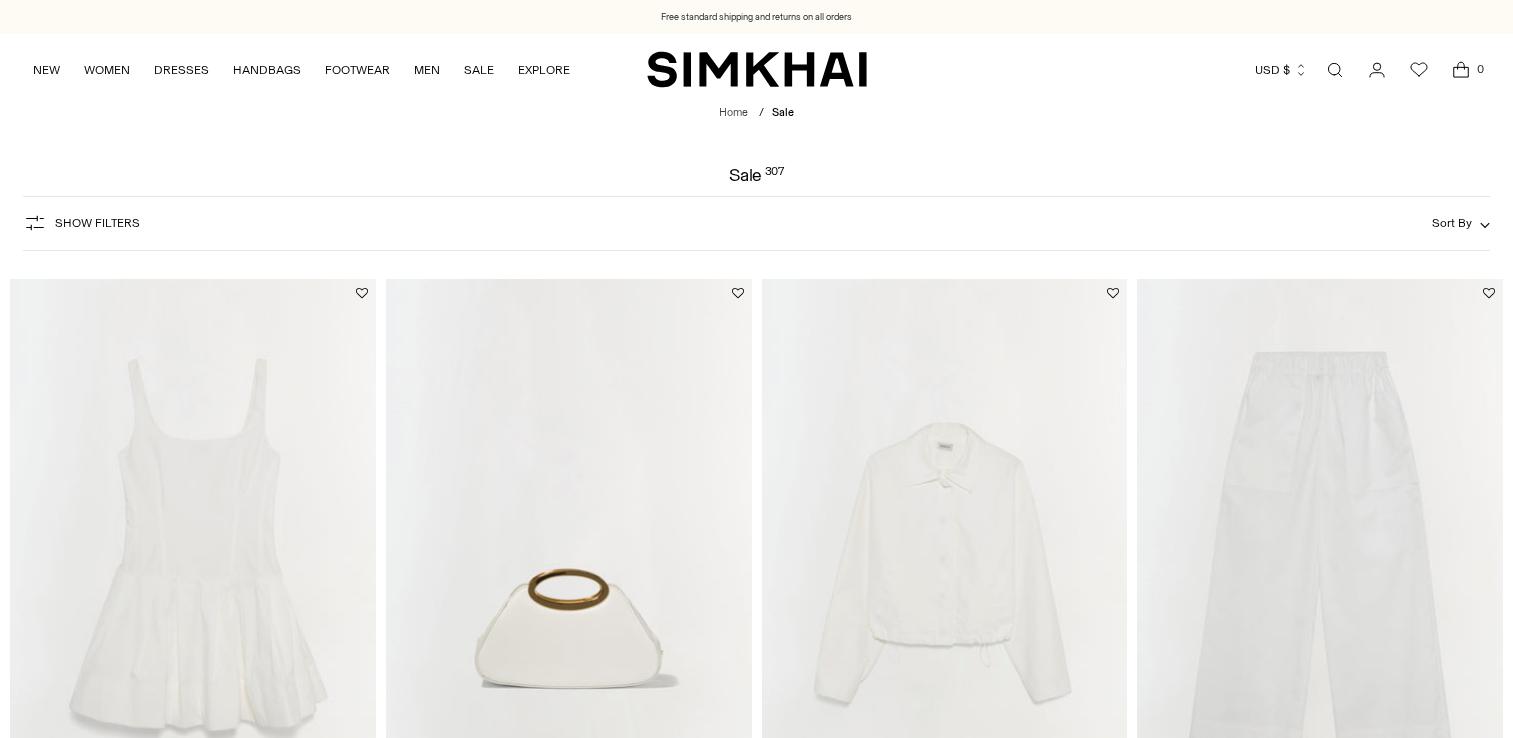 scroll, scrollTop: 0, scrollLeft: 0, axis: both 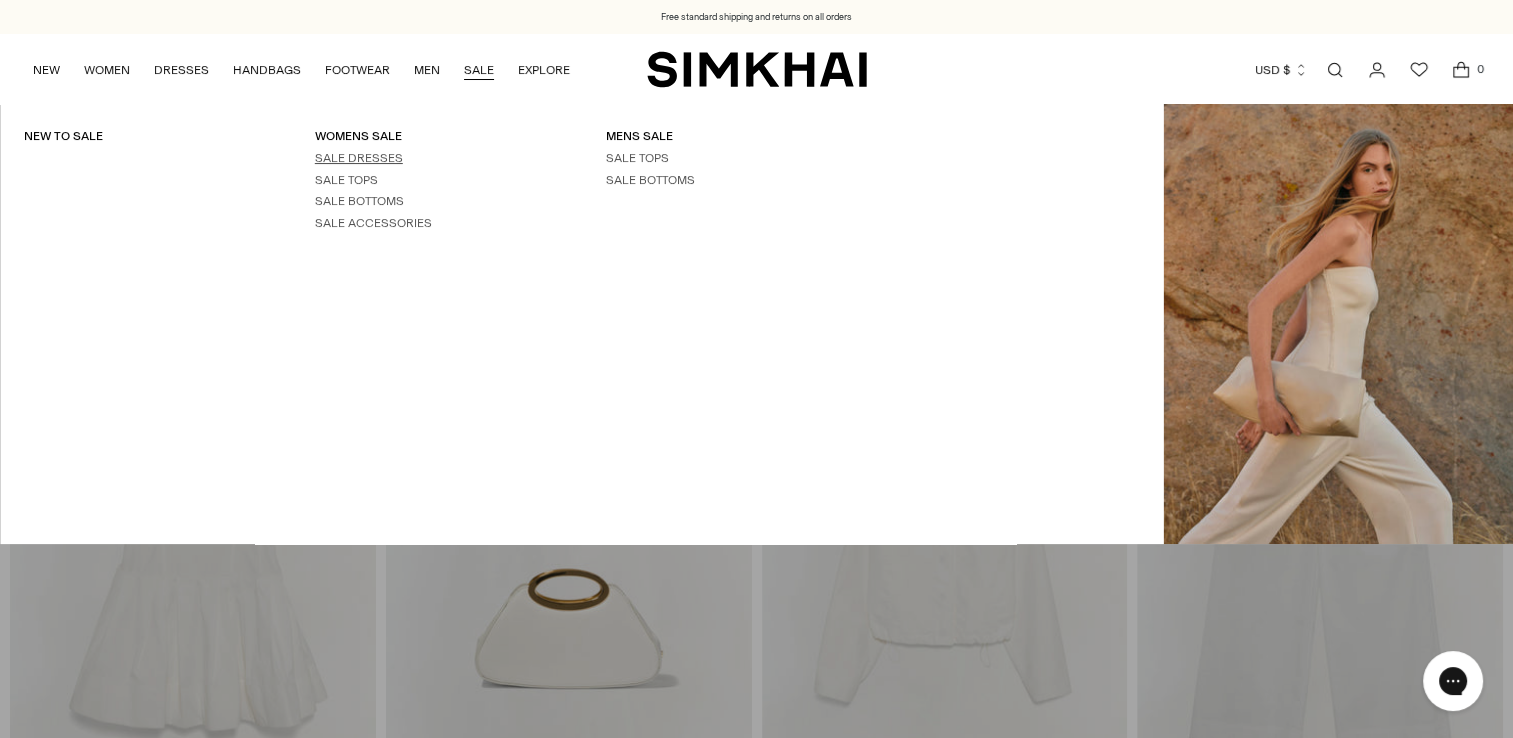 click on "SALE DRESSES" at bounding box center [359, 158] 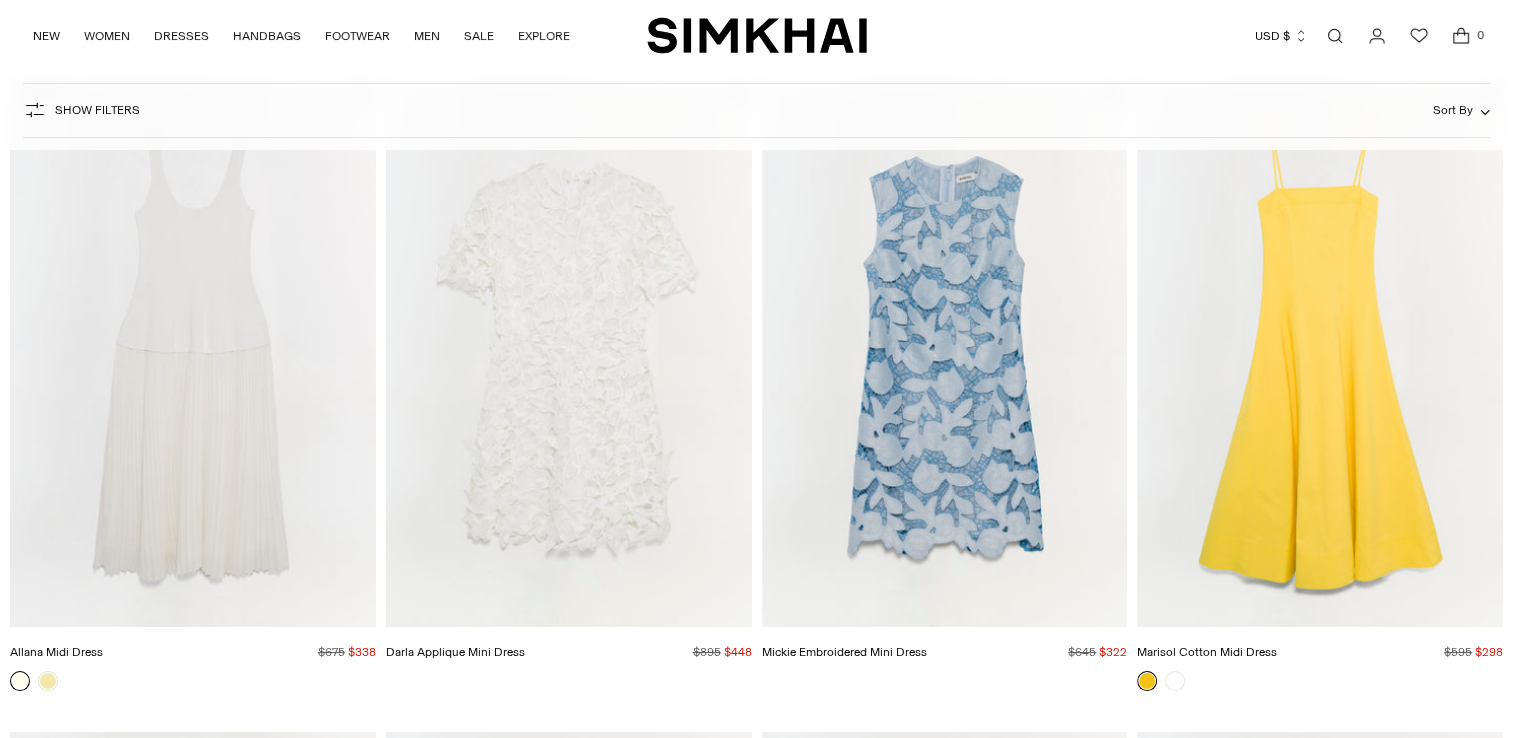 scroll, scrollTop: 200, scrollLeft: 0, axis: vertical 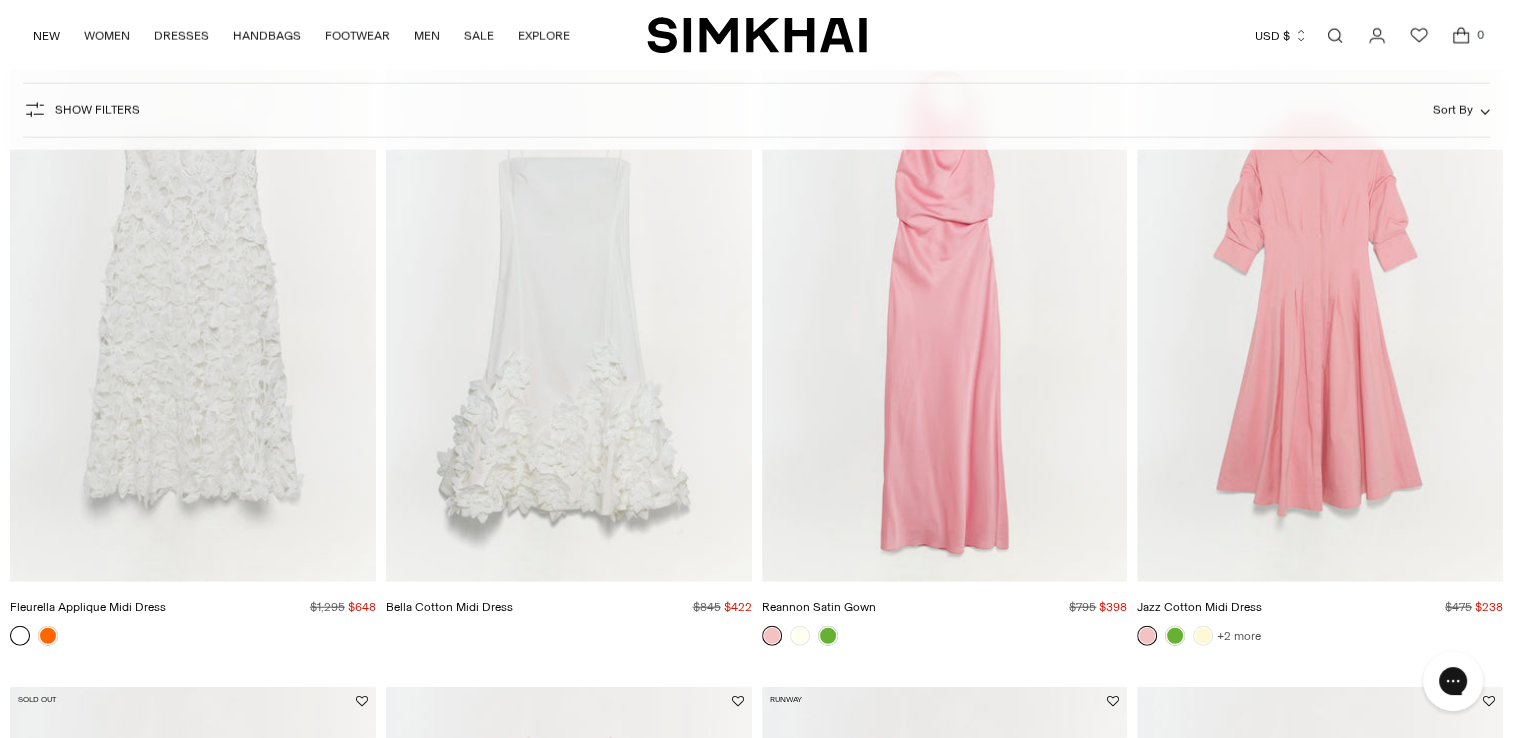 click on "+2 more" at bounding box center (1239, 636) 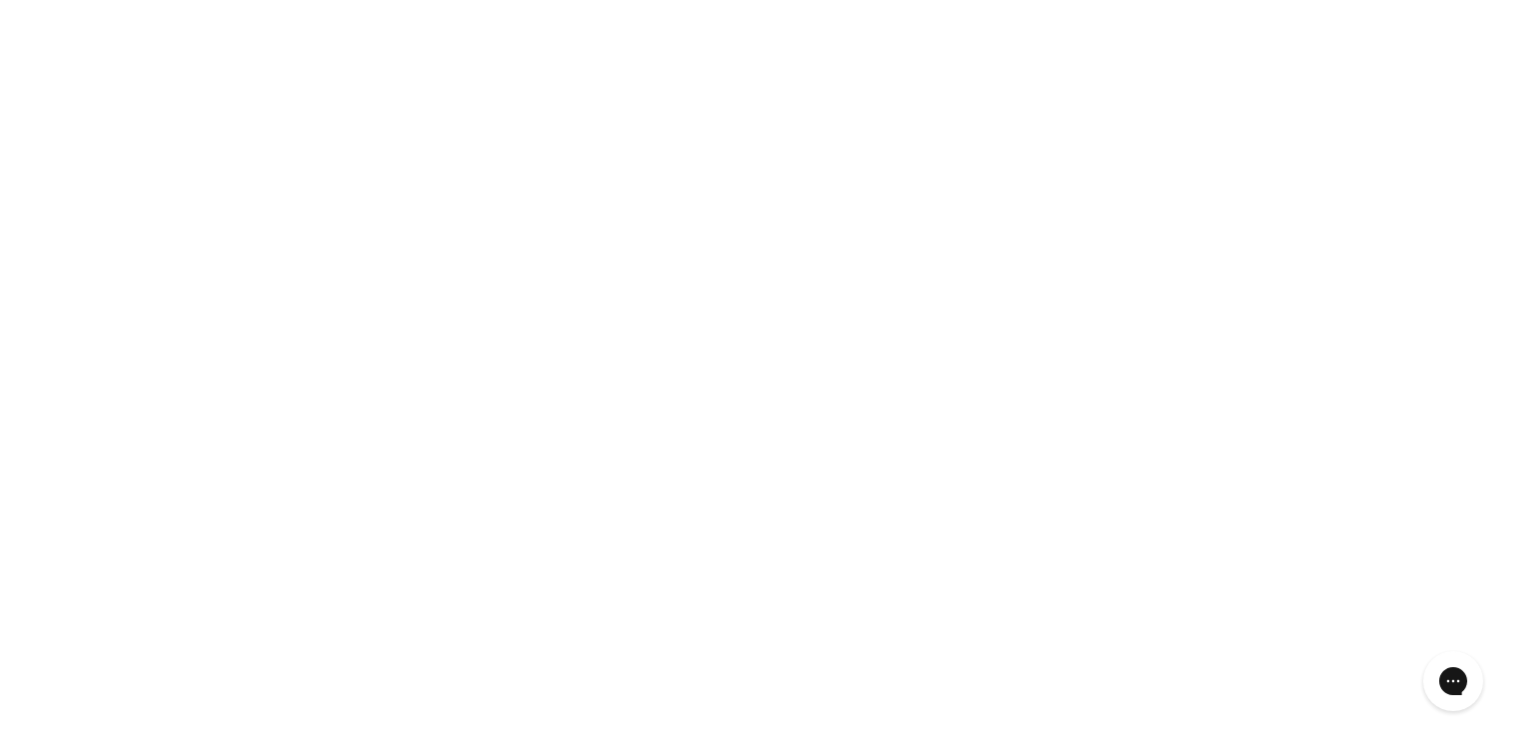 click at bounding box center (0, 0) 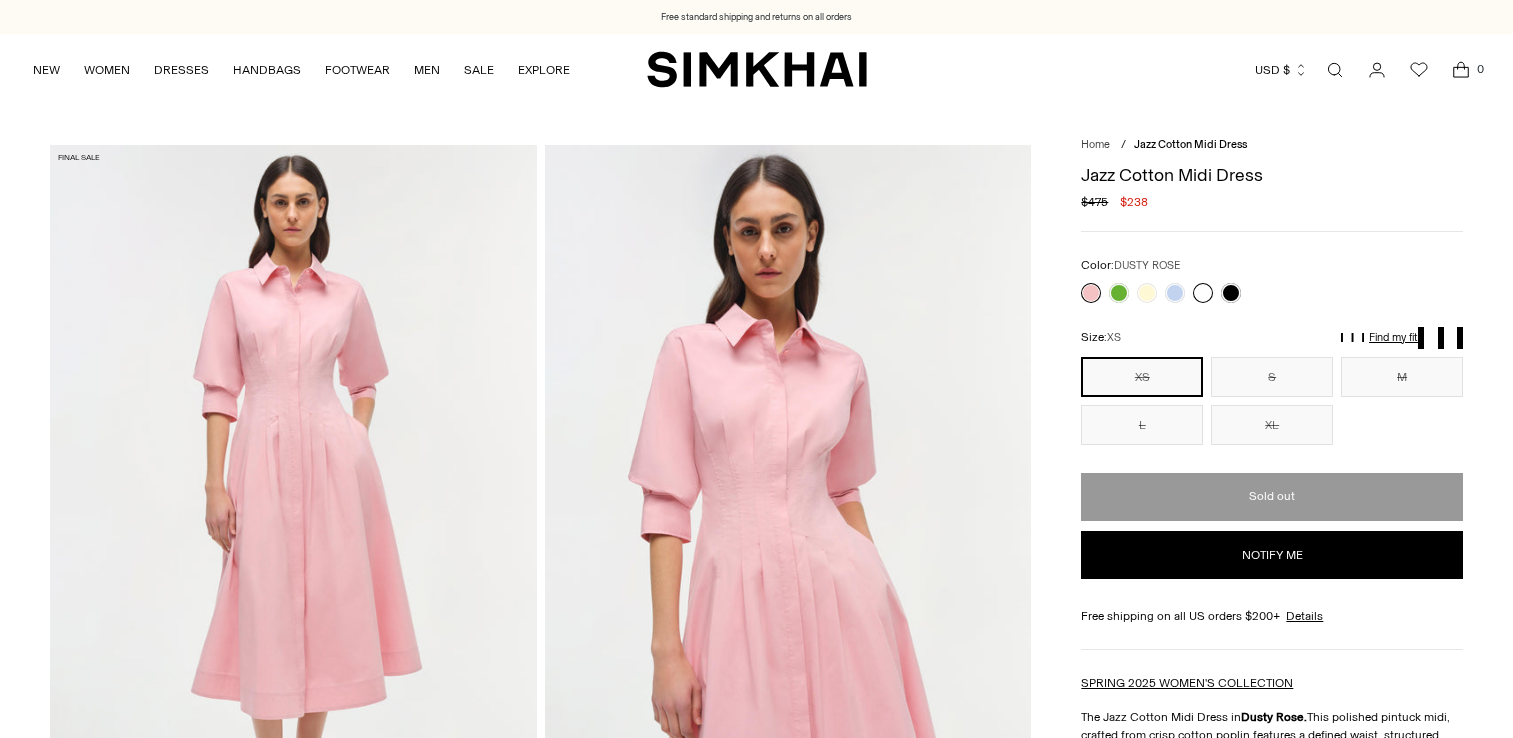 click at bounding box center [1203, 293] 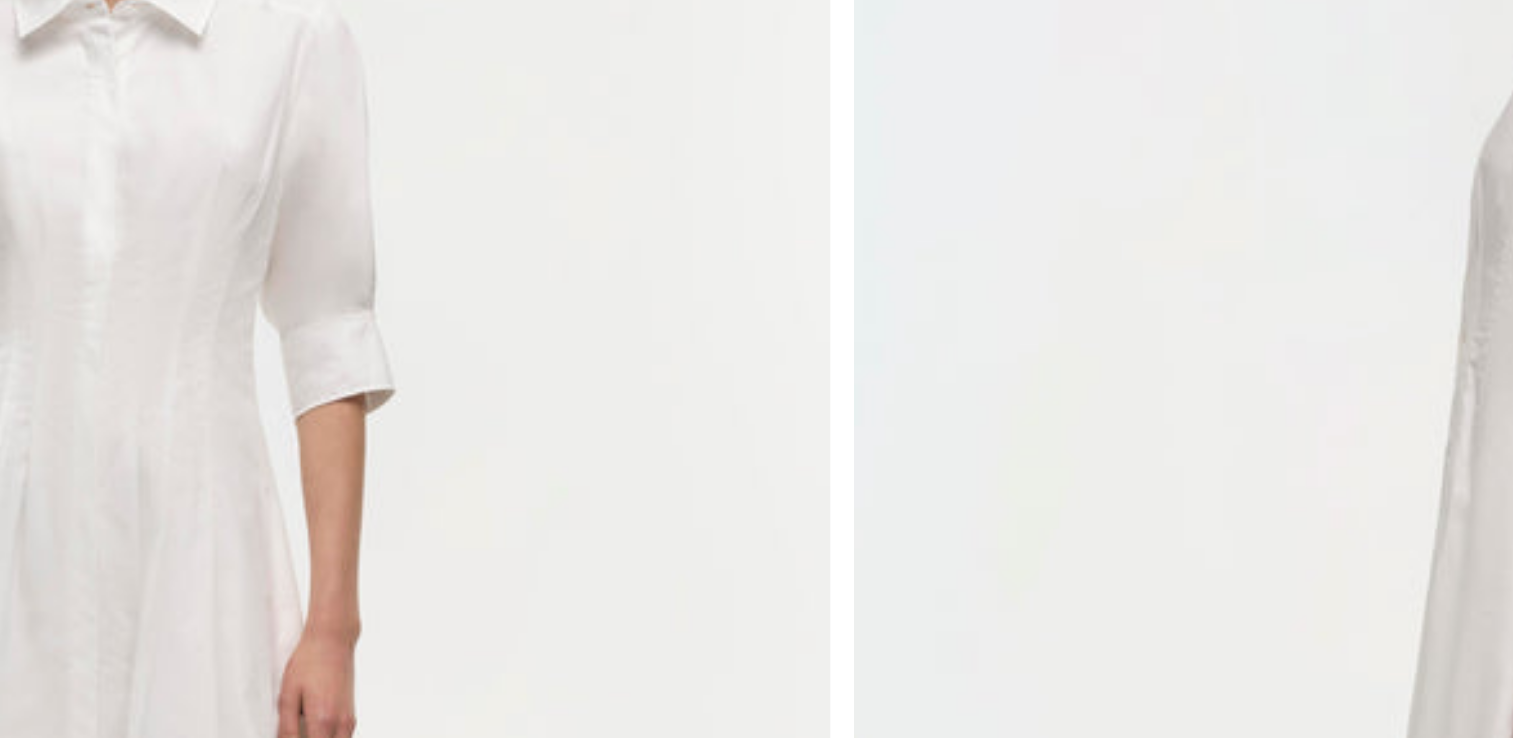 scroll, scrollTop: 20, scrollLeft: 0, axis: vertical 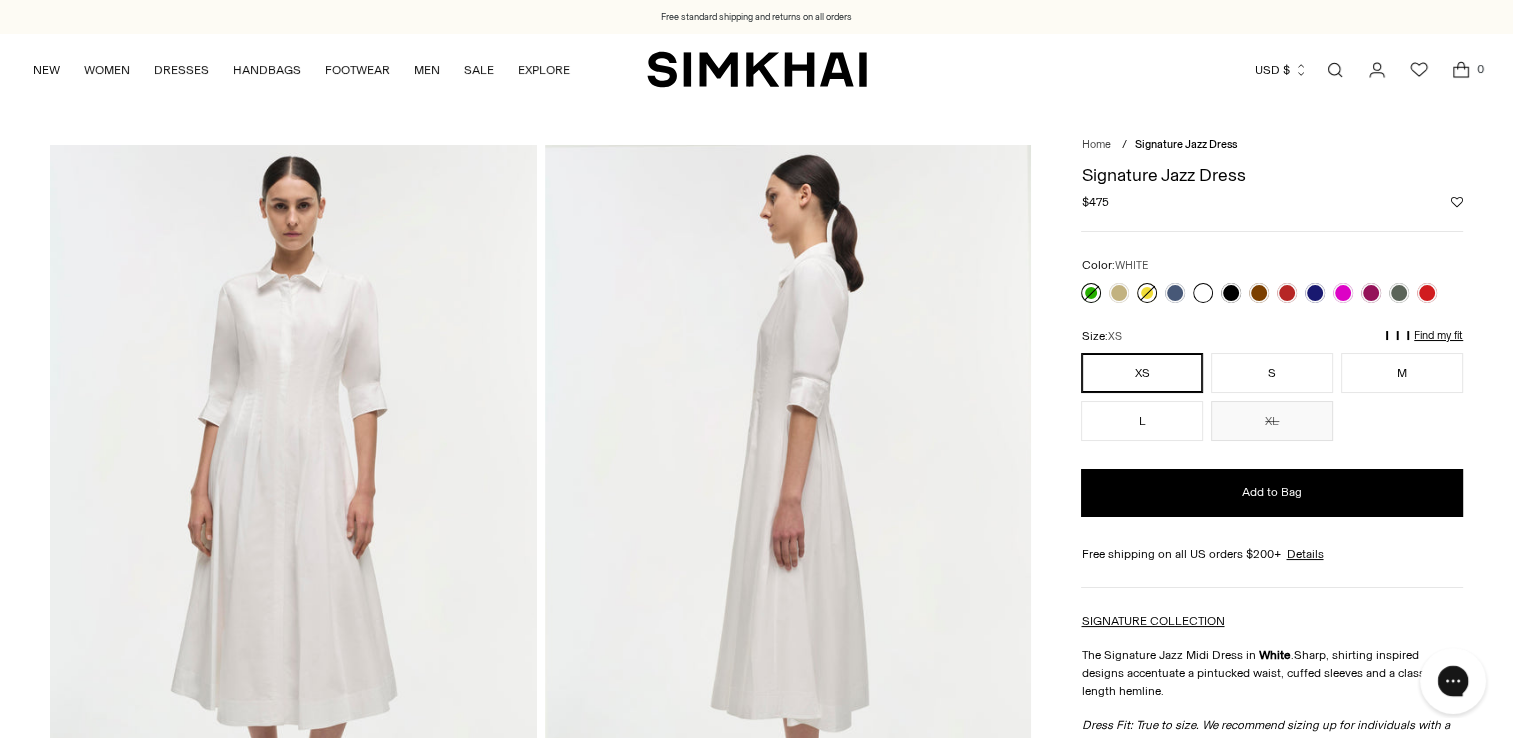 click on "Chat with us" at bounding box center [1453, 681] 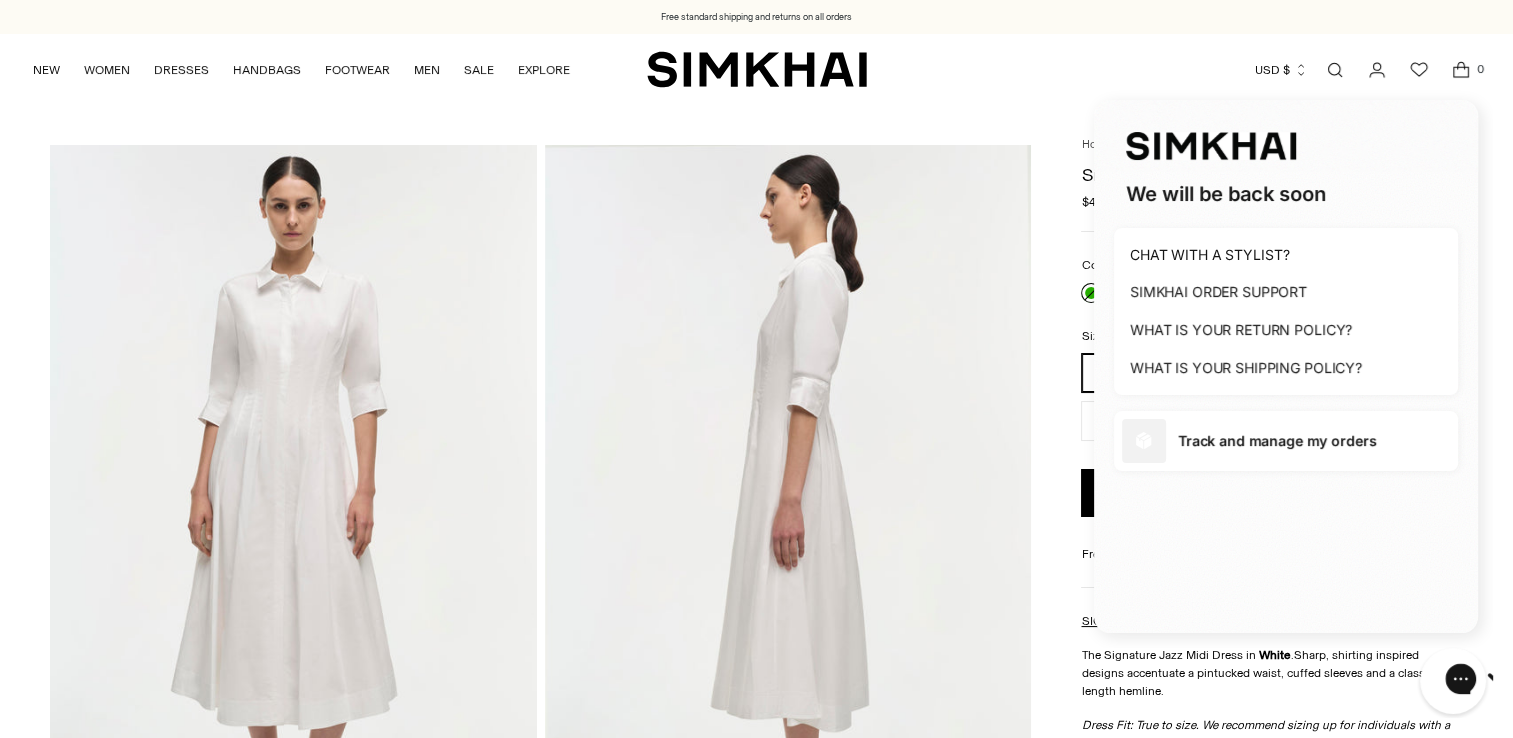 scroll, scrollTop: 0, scrollLeft: 0, axis: both 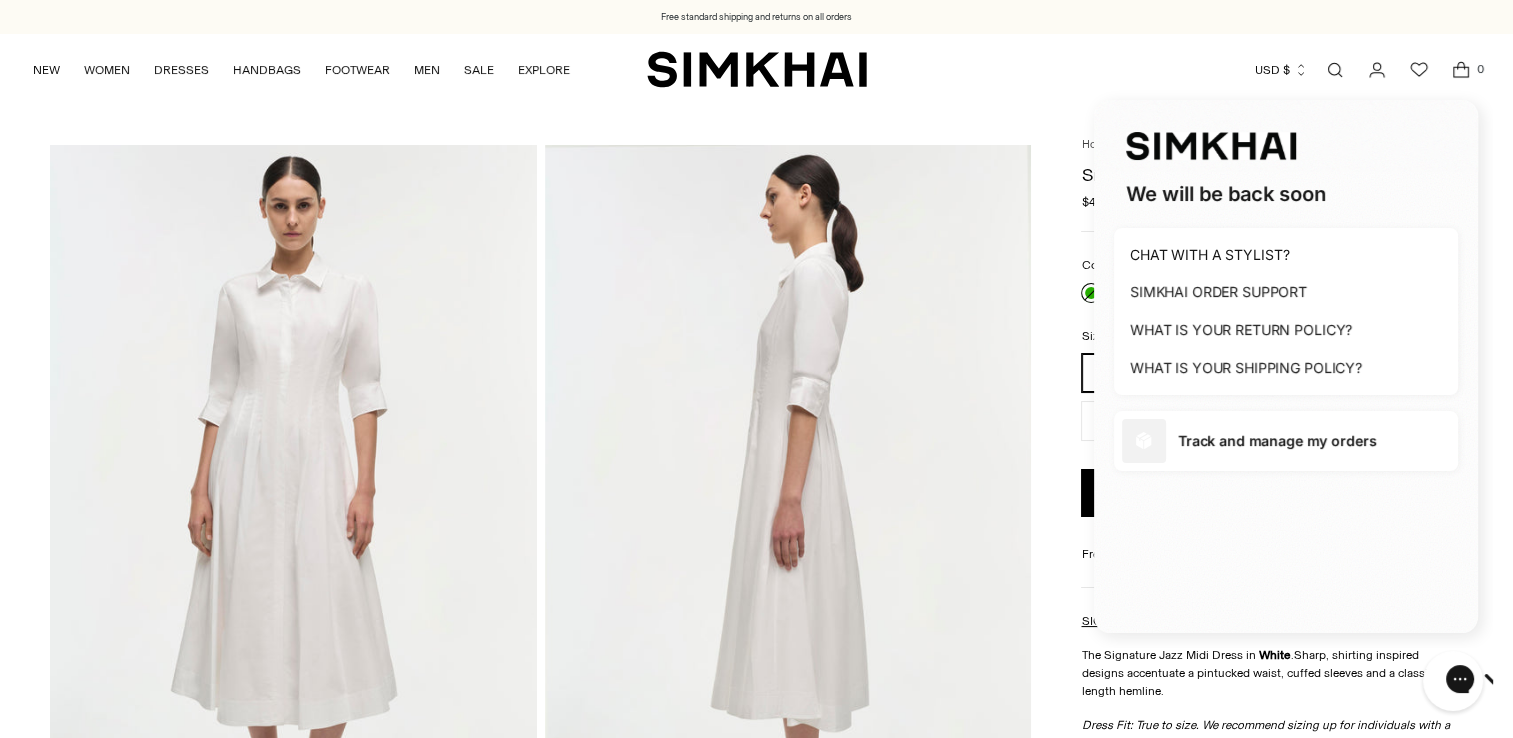 click on "Currency
USD $
Albania (ALL
L)
Algeria (DZD
د.ج)
Andorra (EUR
€)
Angola (AOA
Kz)
Anguilla (XCD
$)" at bounding box center [1174, 70] 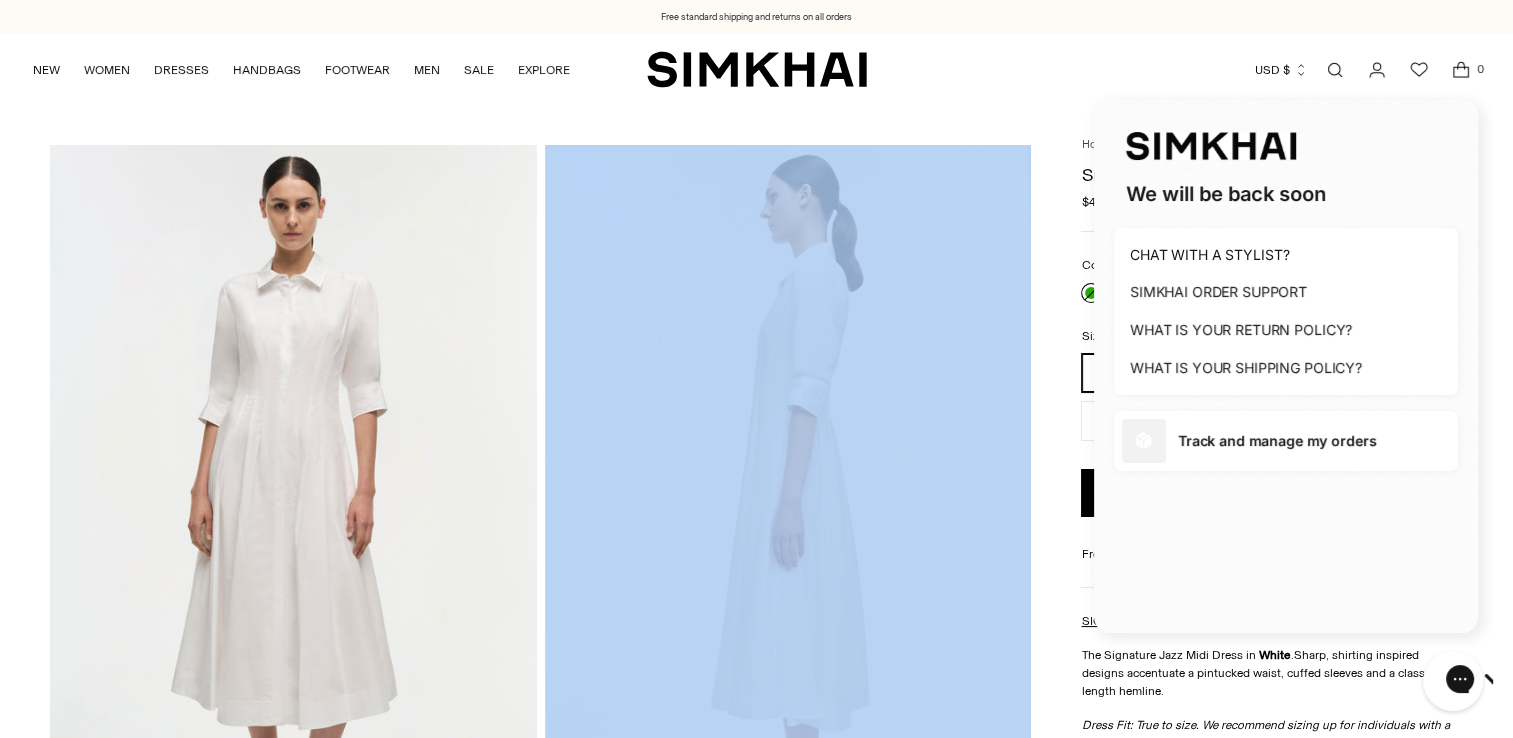 drag, startPoint x: 784, startPoint y: 128, endPoint x: 969, endPoint y: 114, distance: 185.52898 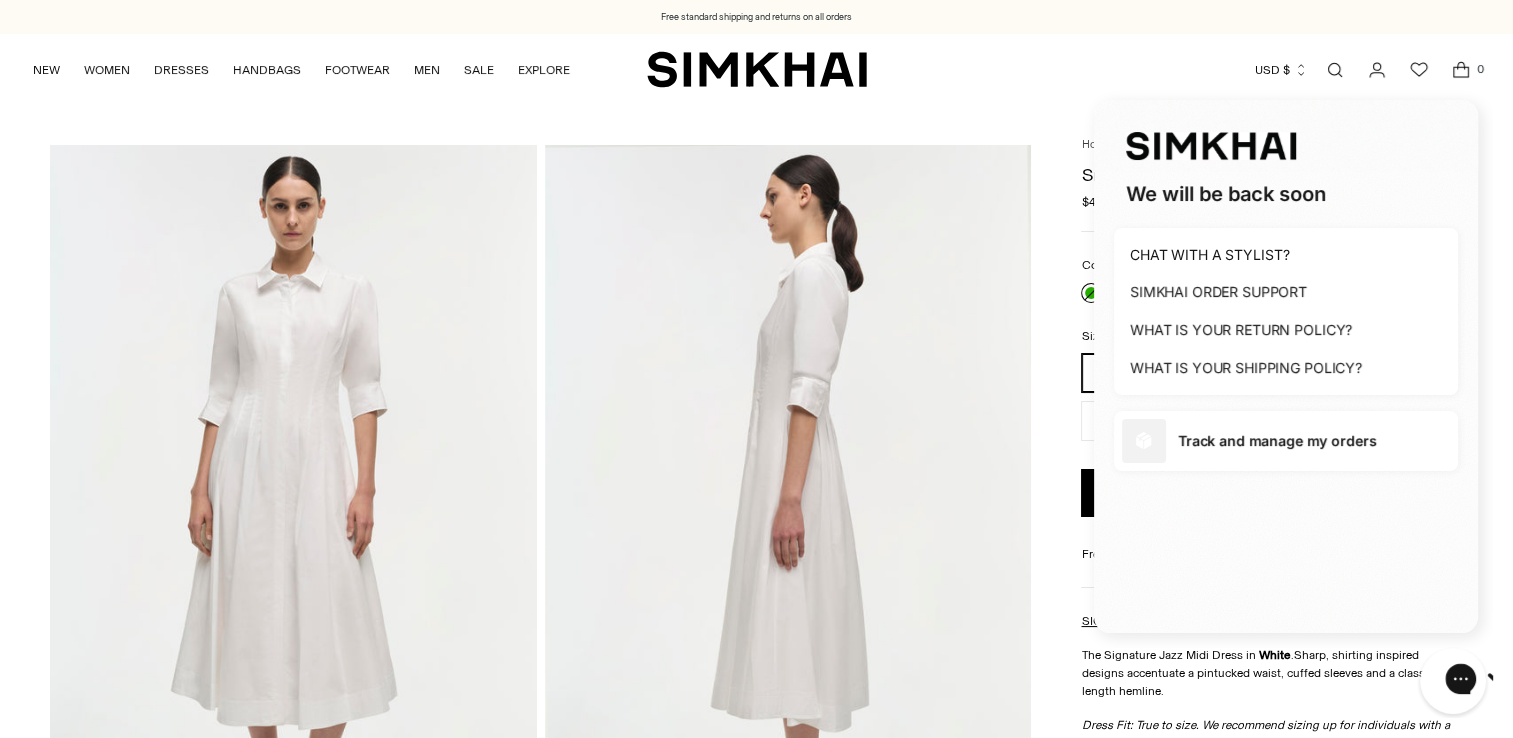 click 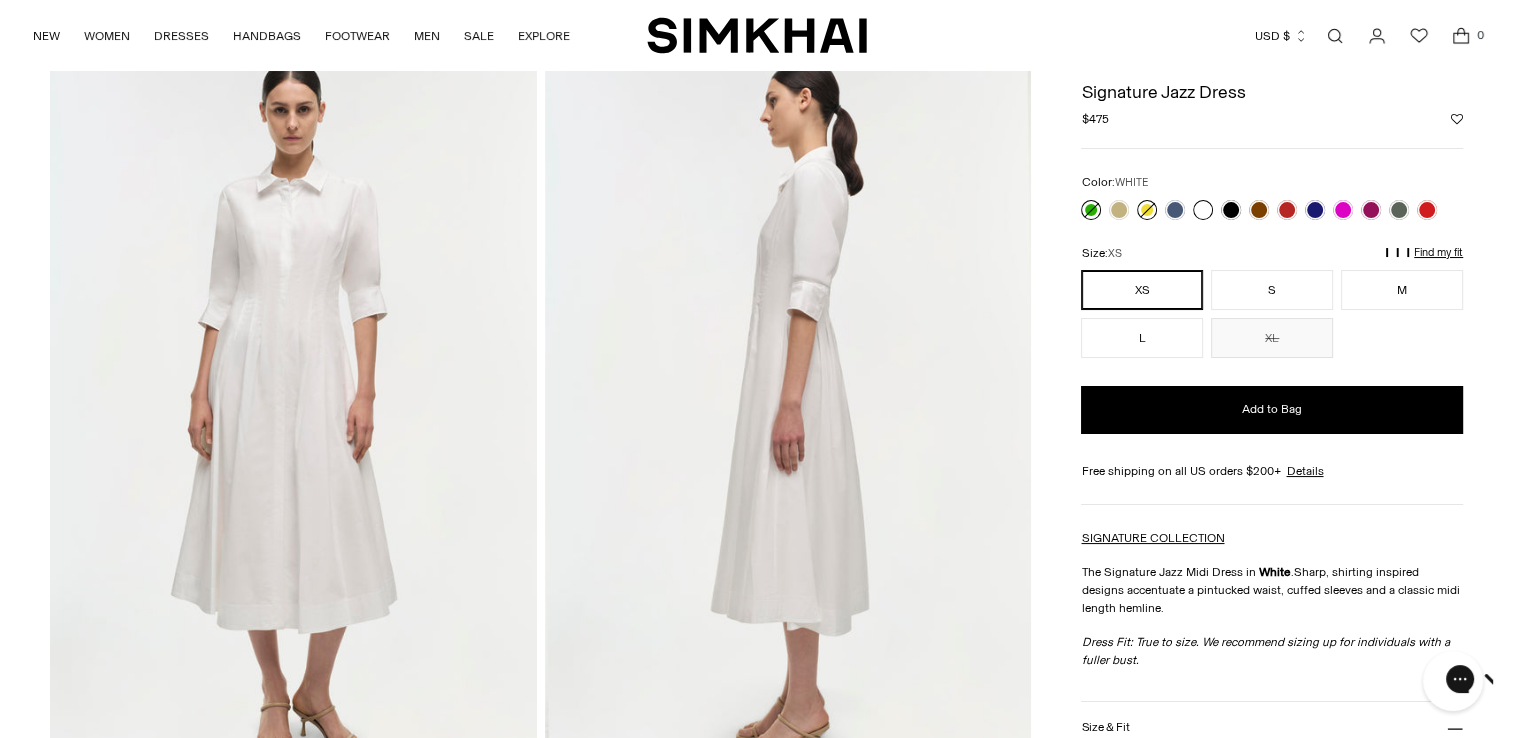scroll, scrollTop: 0, scrollLeft: 0, axis: both 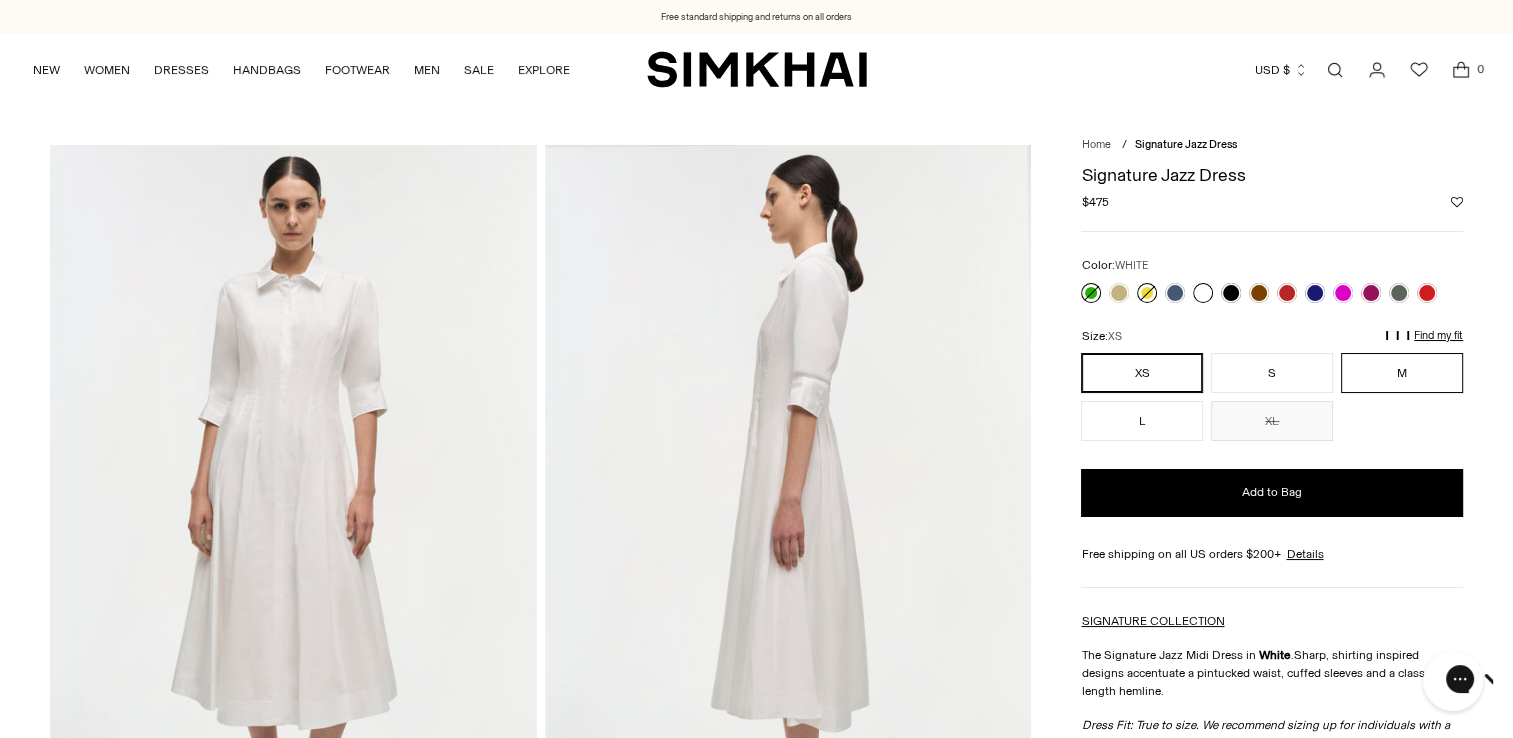 click on "M" at bounding box center [1402, 373] 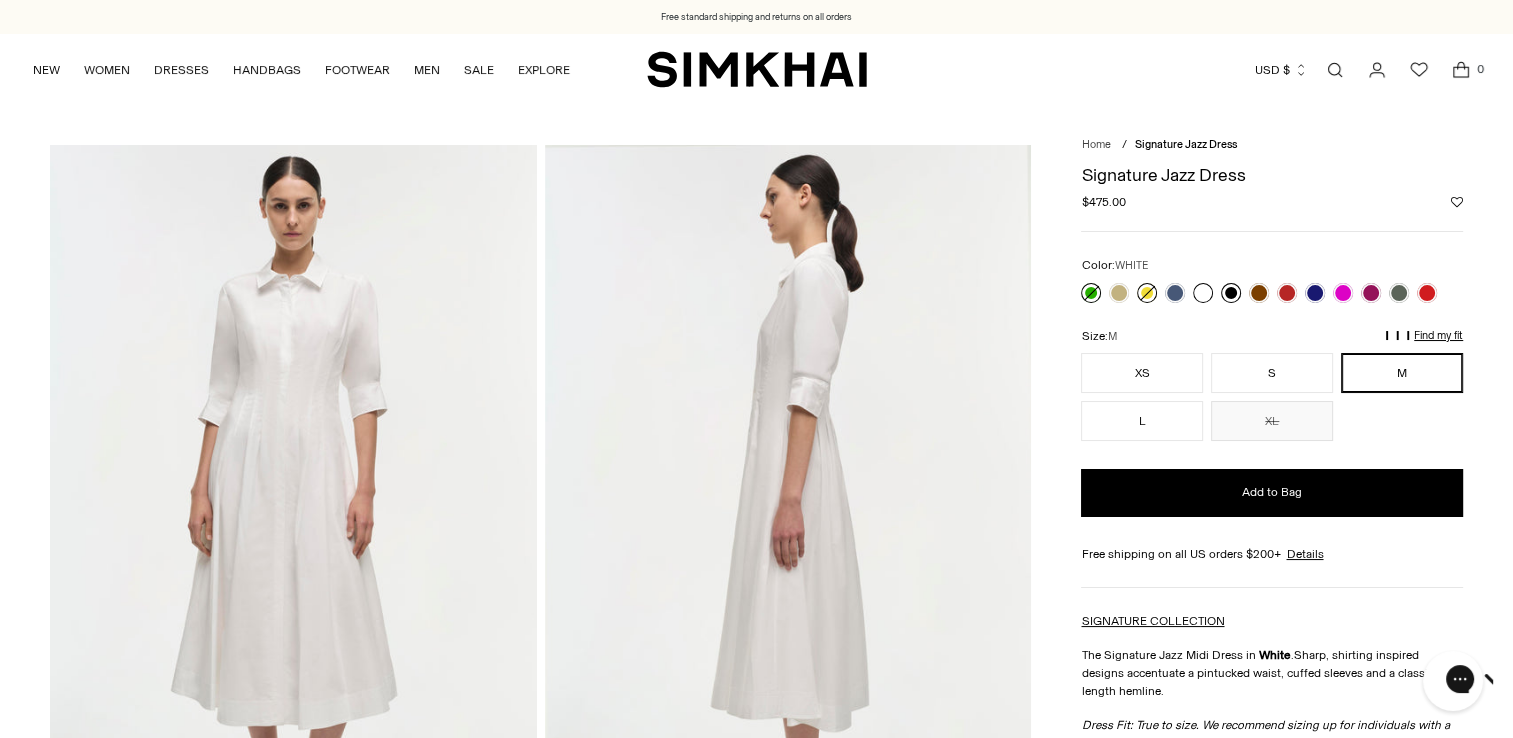 click at bounding box center [1231, 293] 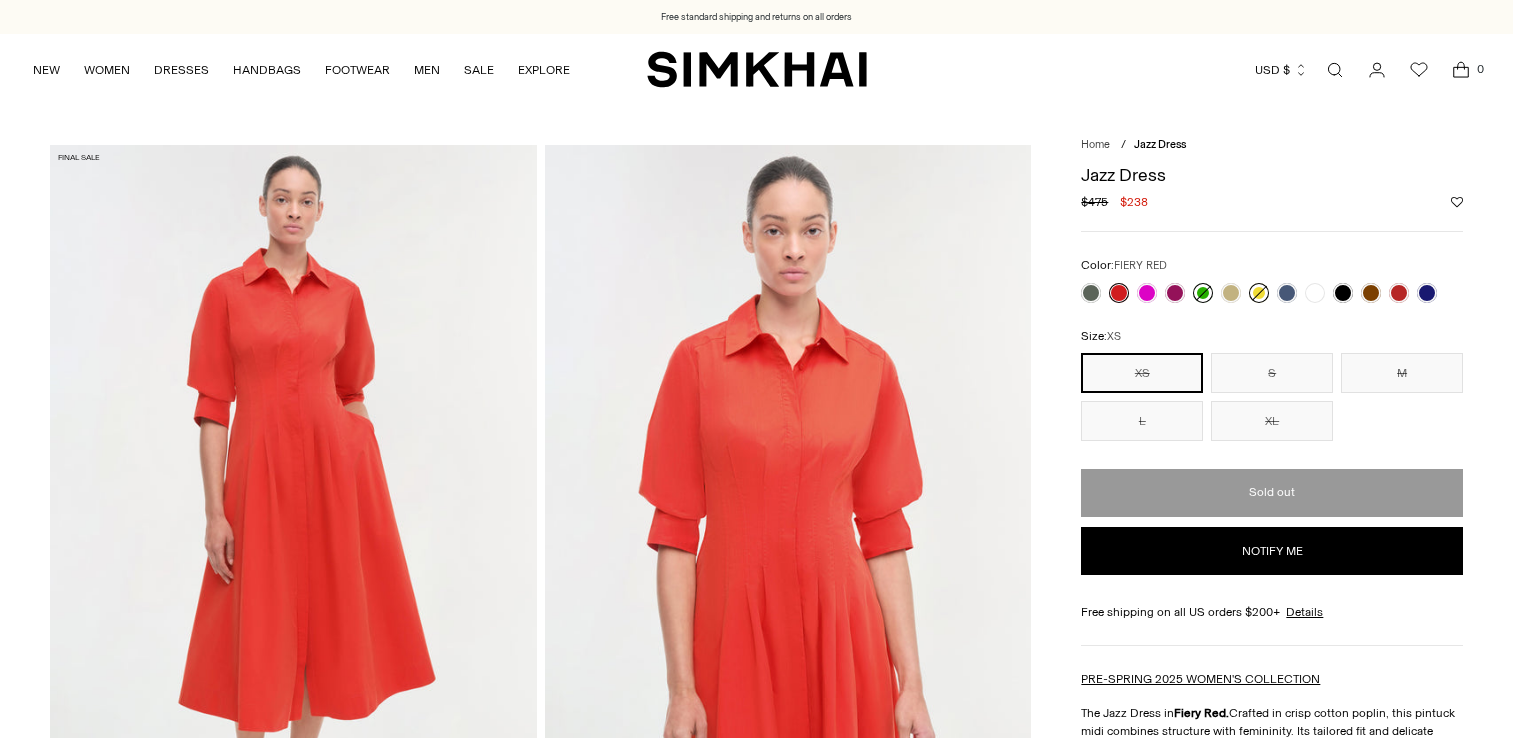 scroll, scrollTop: 0, scrollLeft: 0, axis: both 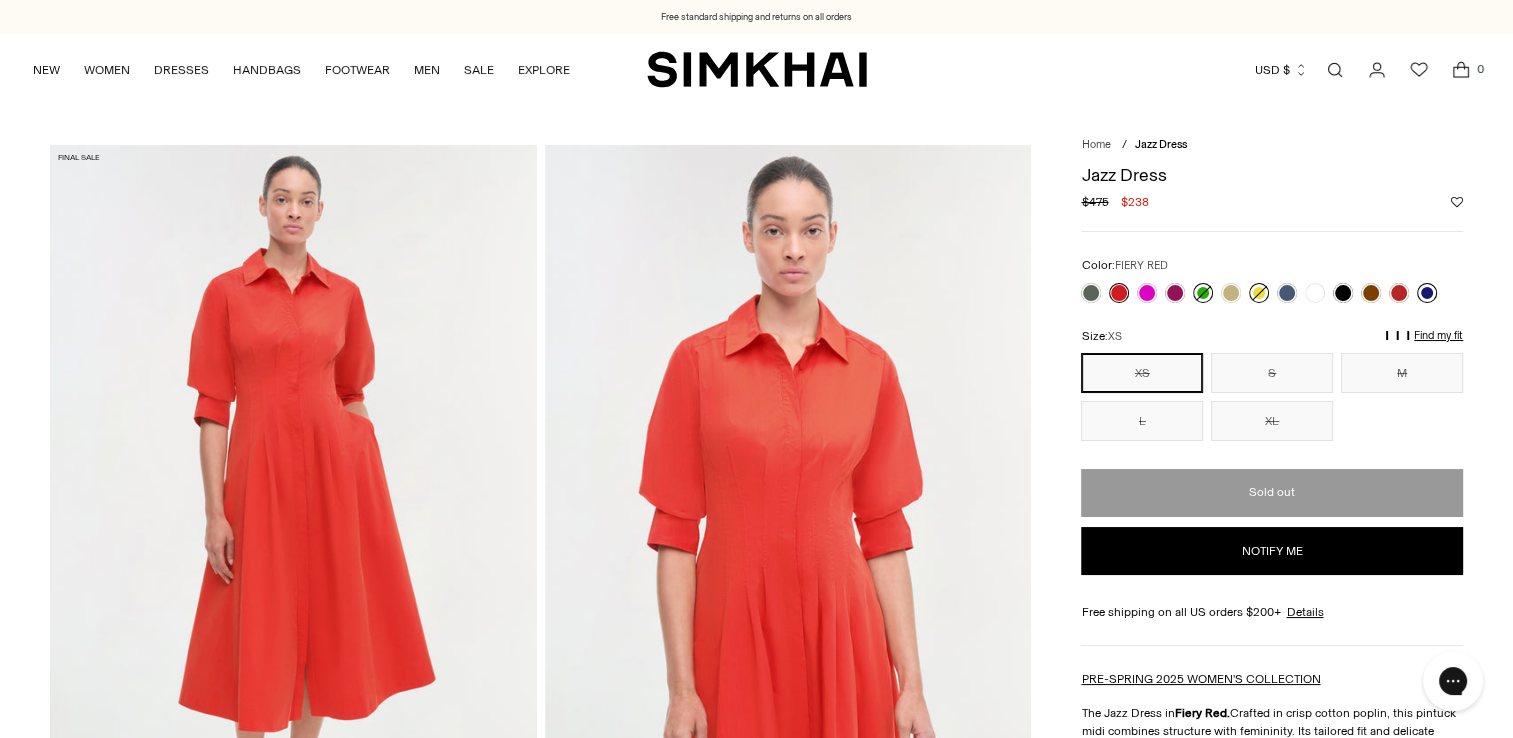 click at bounding box center [1427, 293] 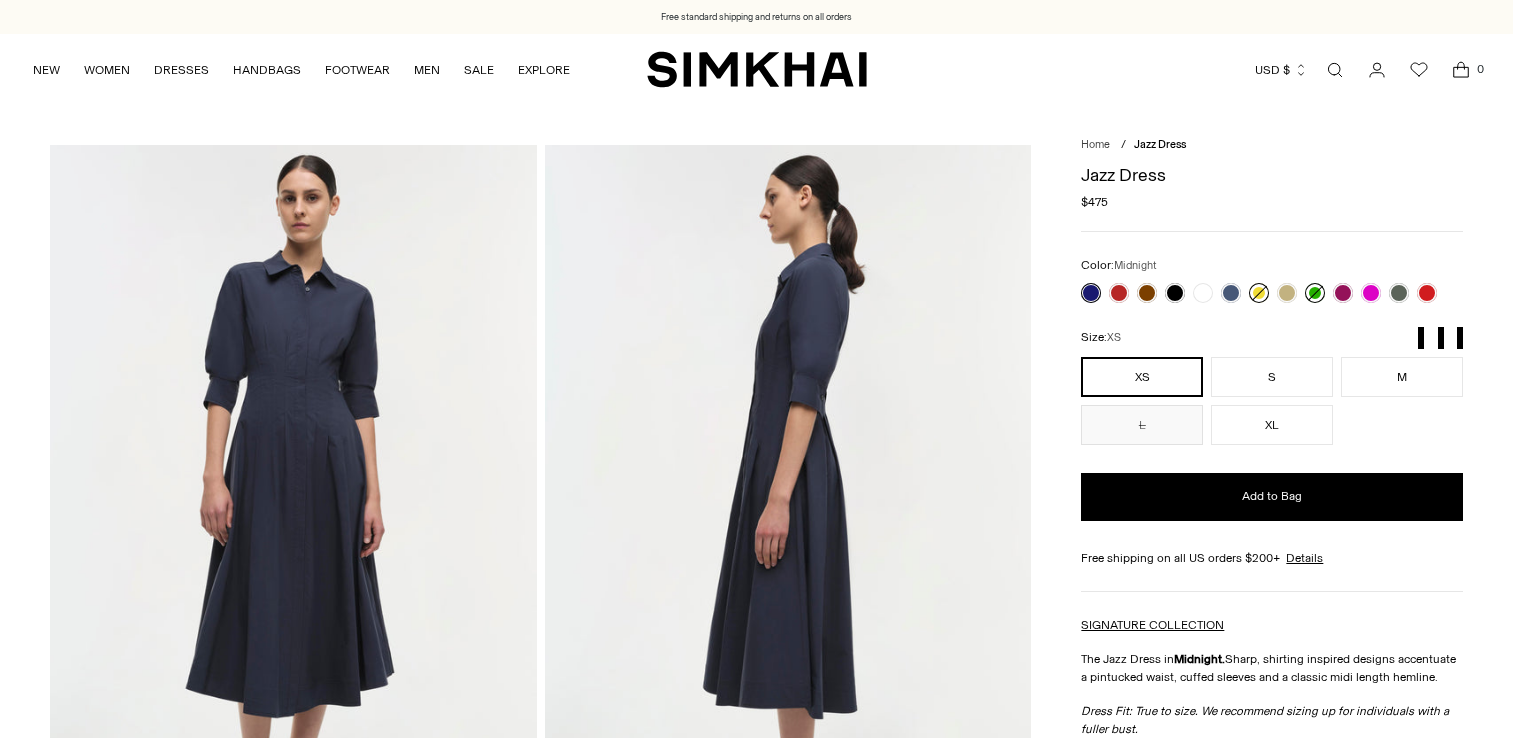 scroll, scrollTop: 0, scrollLeft: 0, axis: both 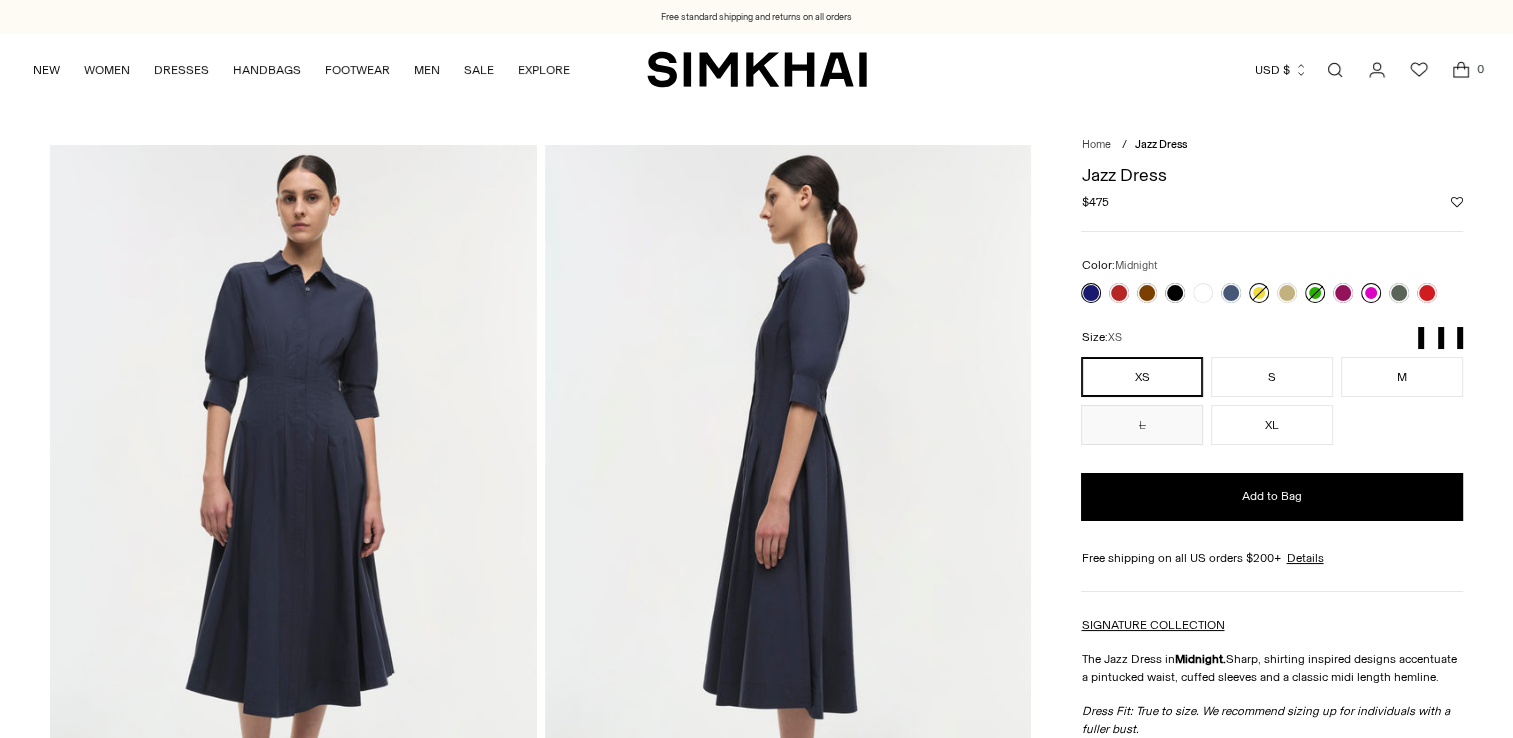 click at bounding box center [1371, 293] 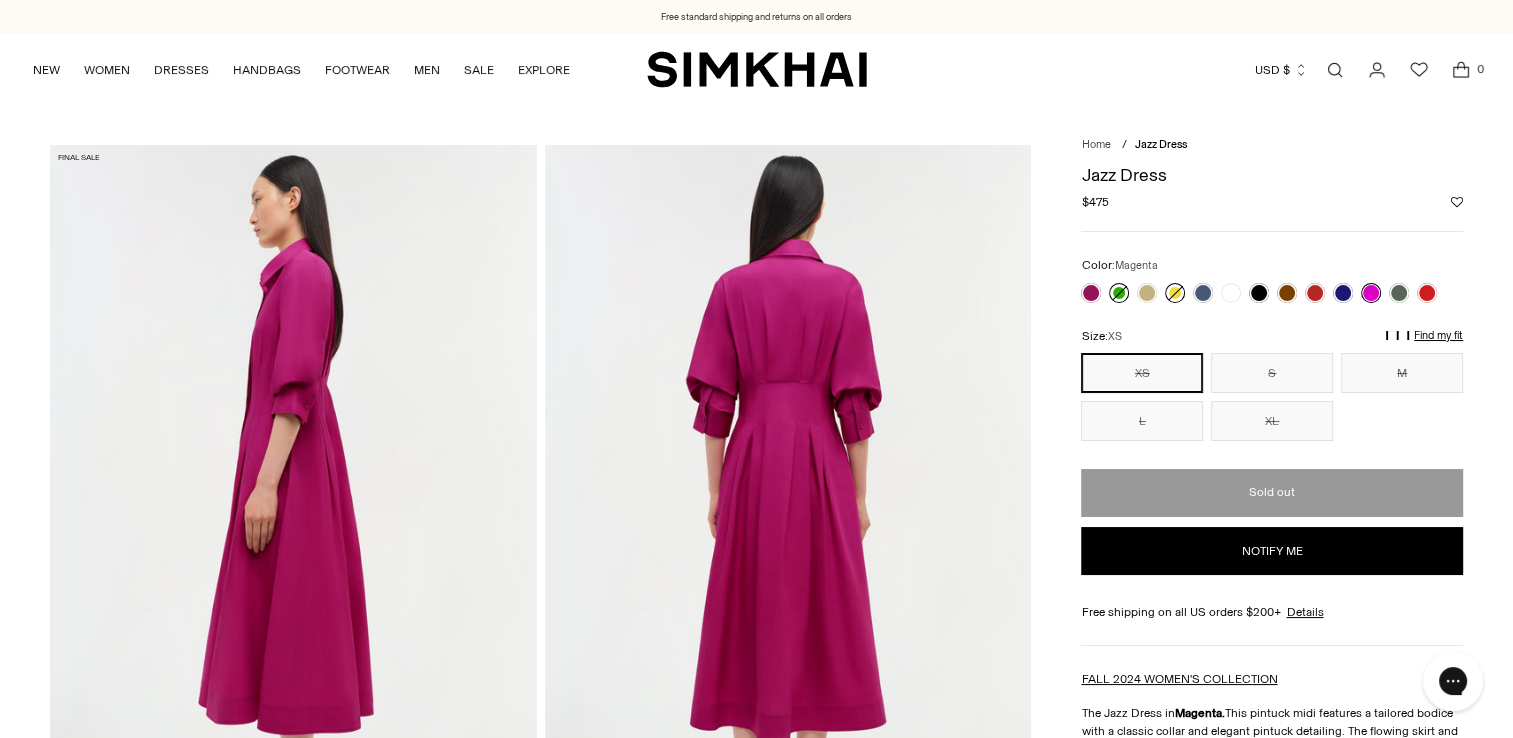 scroll, scrollTop: 0, scrollLeft: 0, axis: both 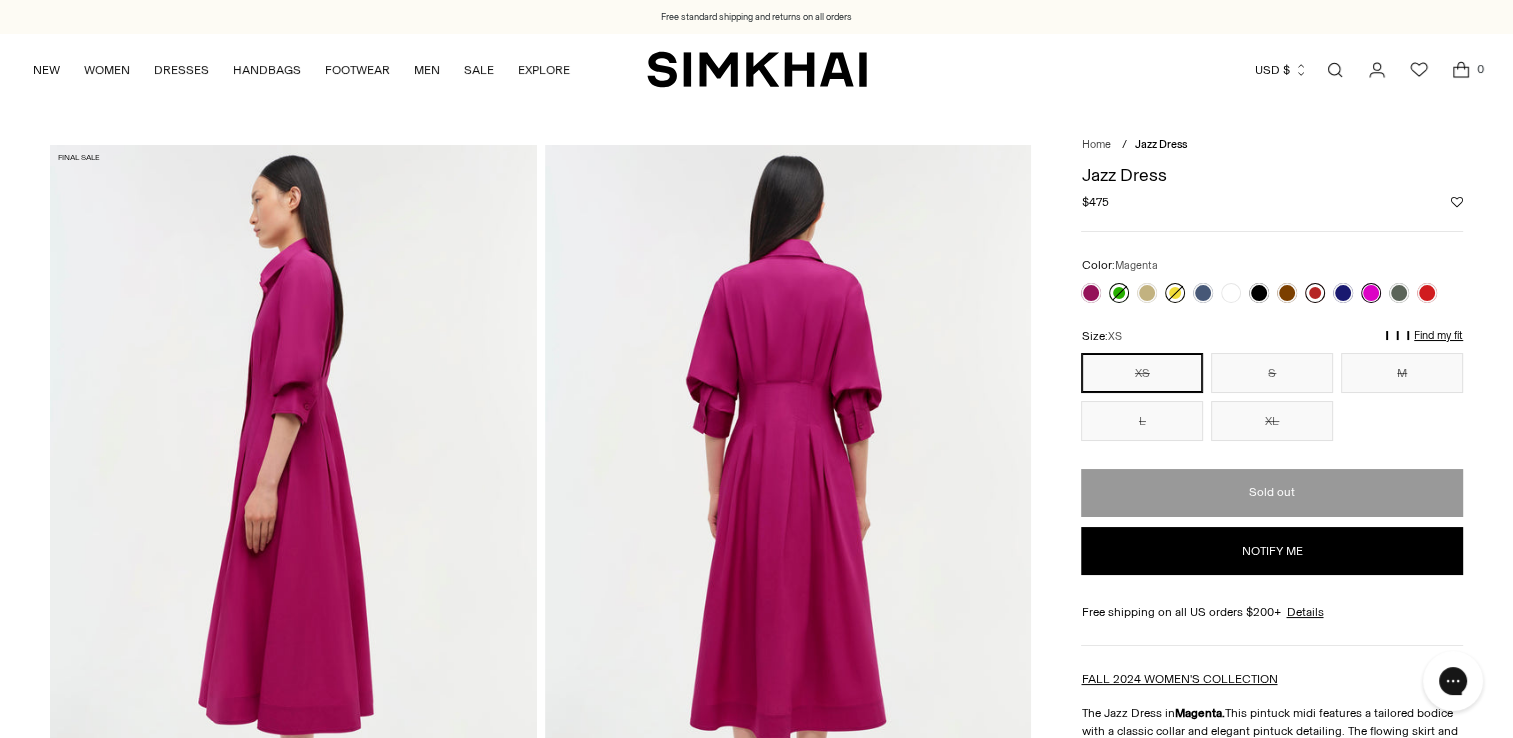 click at bounding box center (1315, 293) 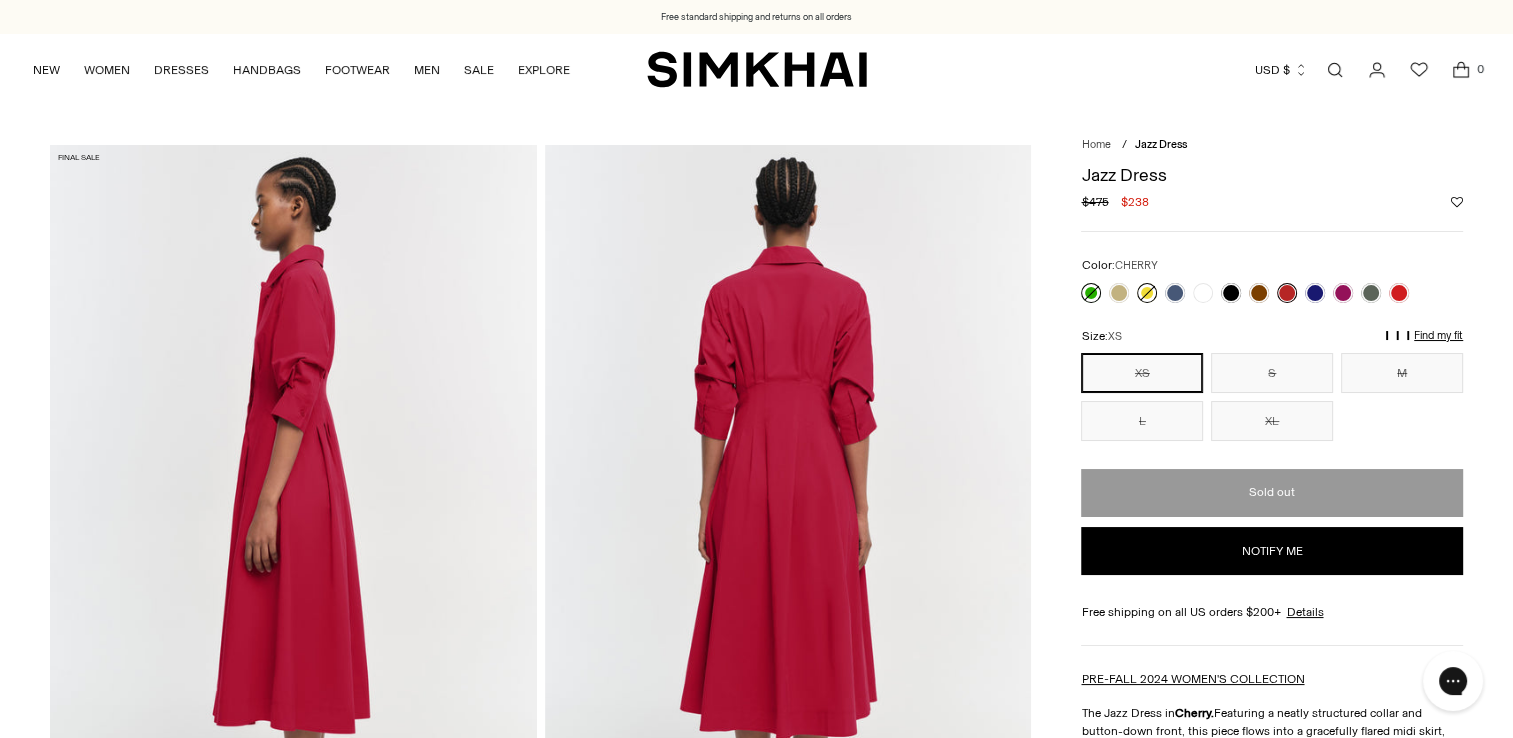 scroll, scrollTop: 0, scrollLeft: 0, axis: both 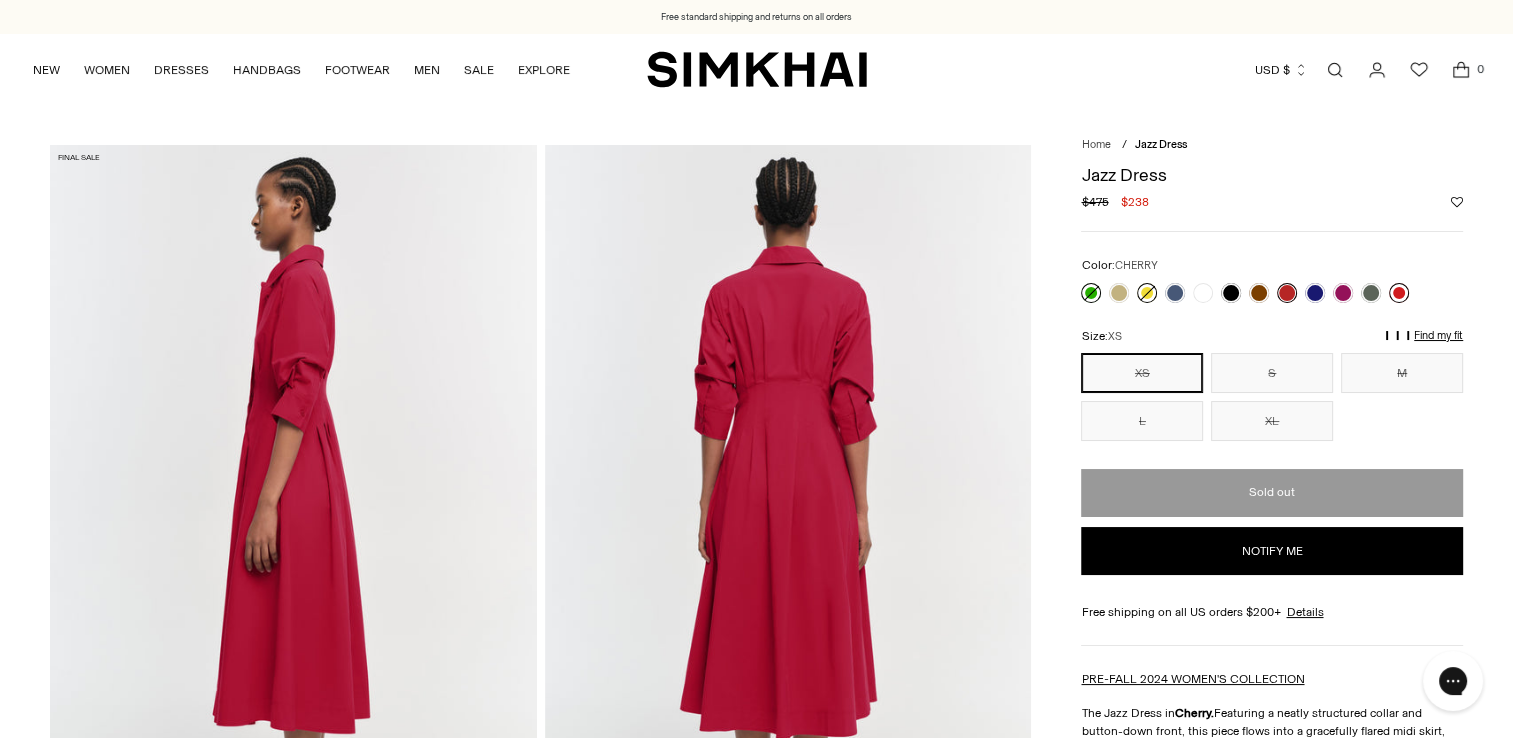 click at bounding box center [1399, 293] 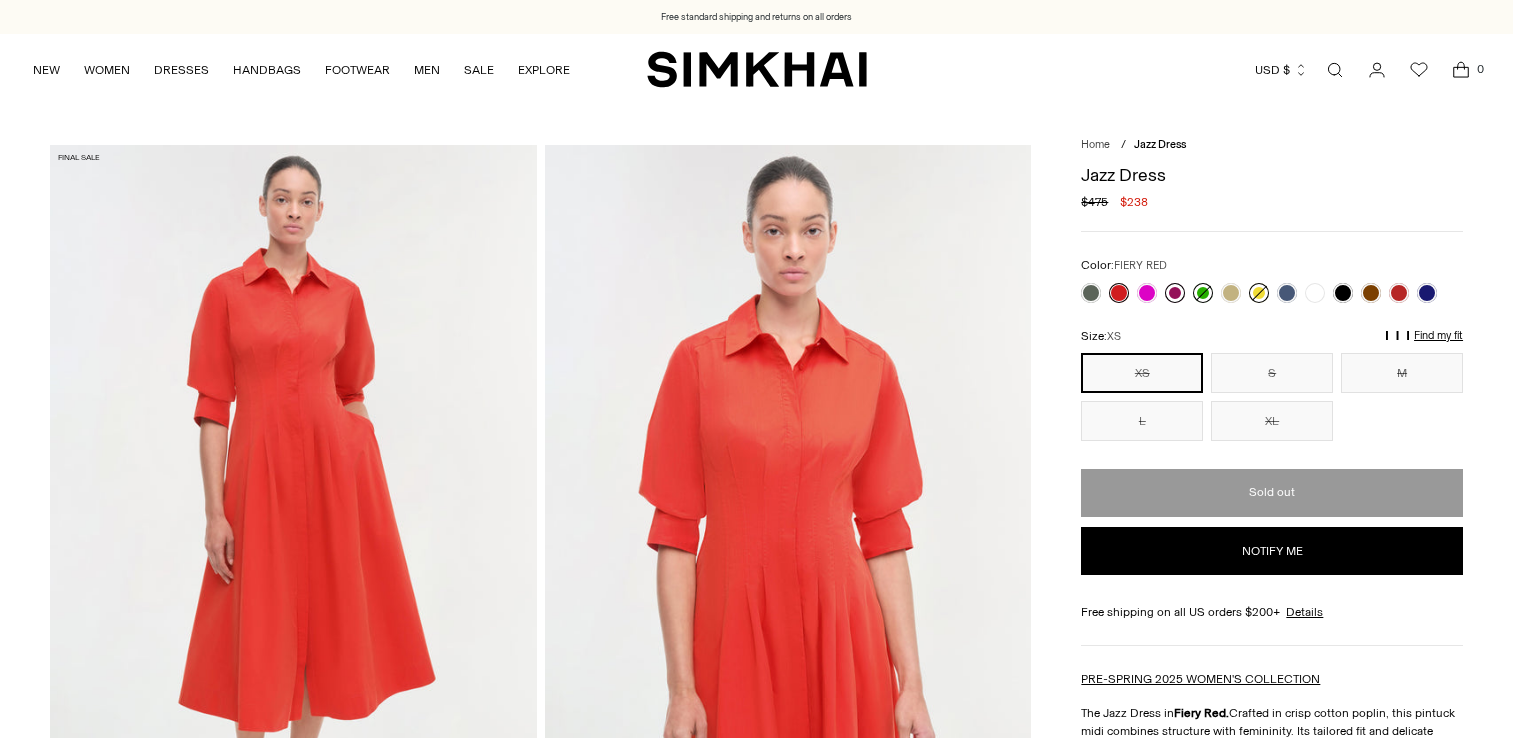 click at bounding box center [1175, 293] 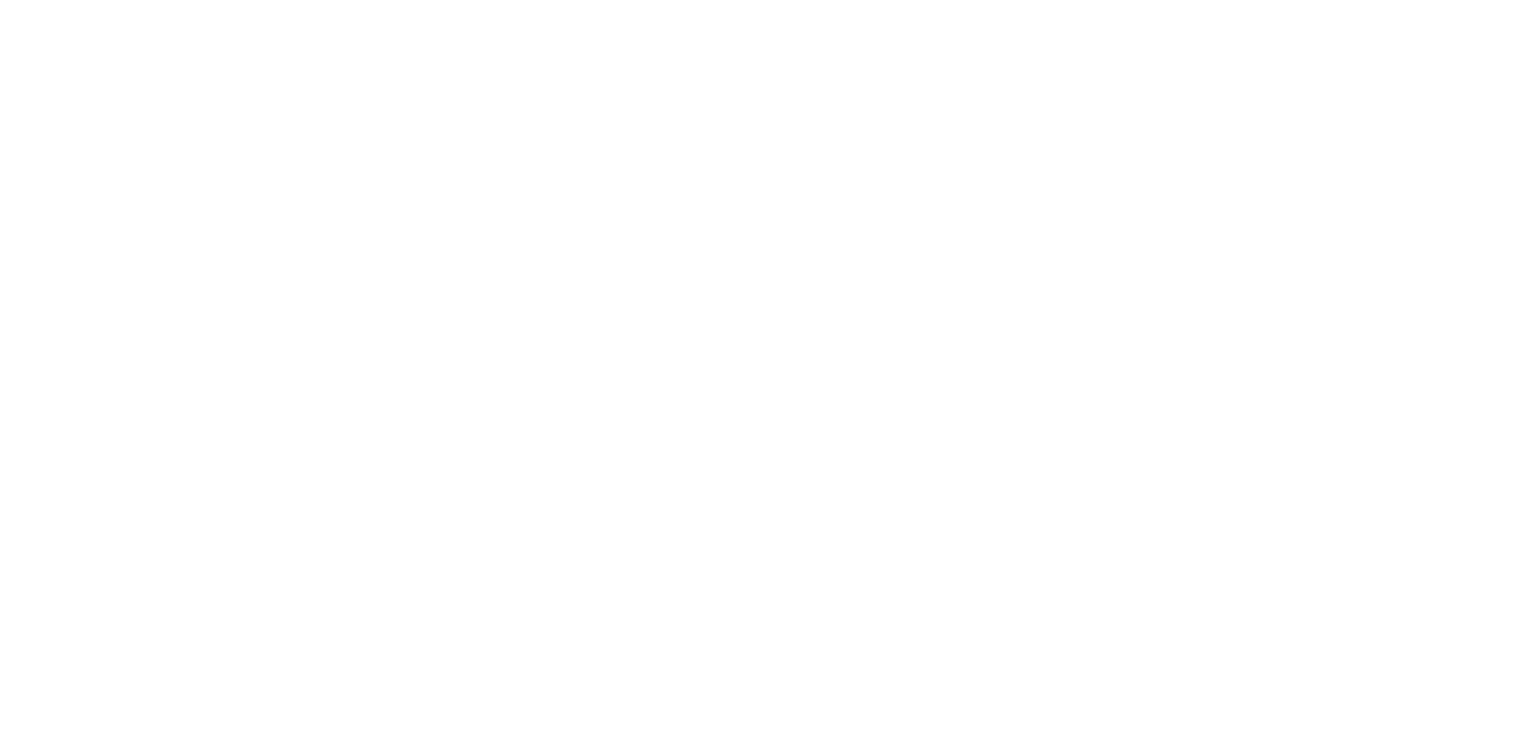 scroll, scrollTop: 0, scrollLeft: 0, axis: both 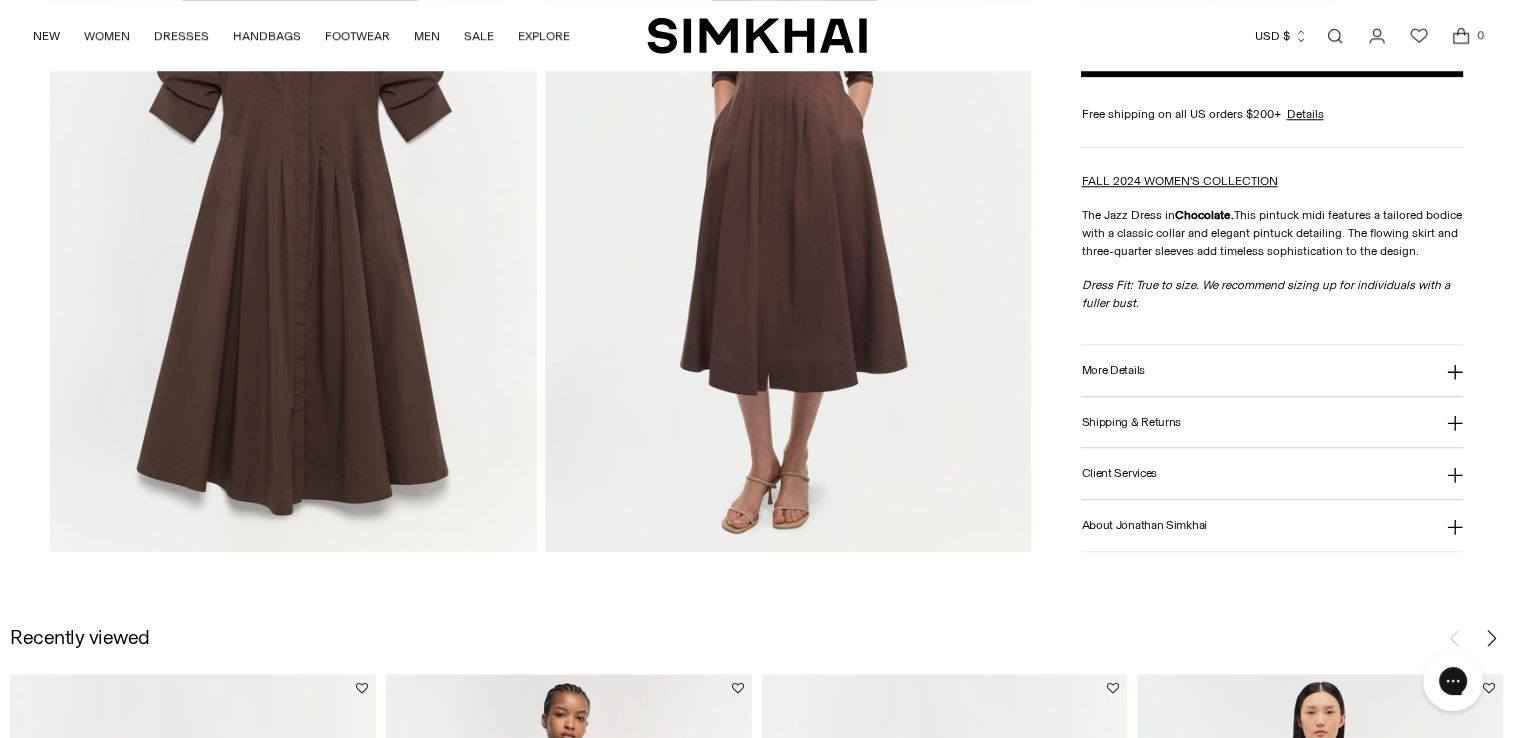 click on "More Details" at bounding box center (1272, 370) 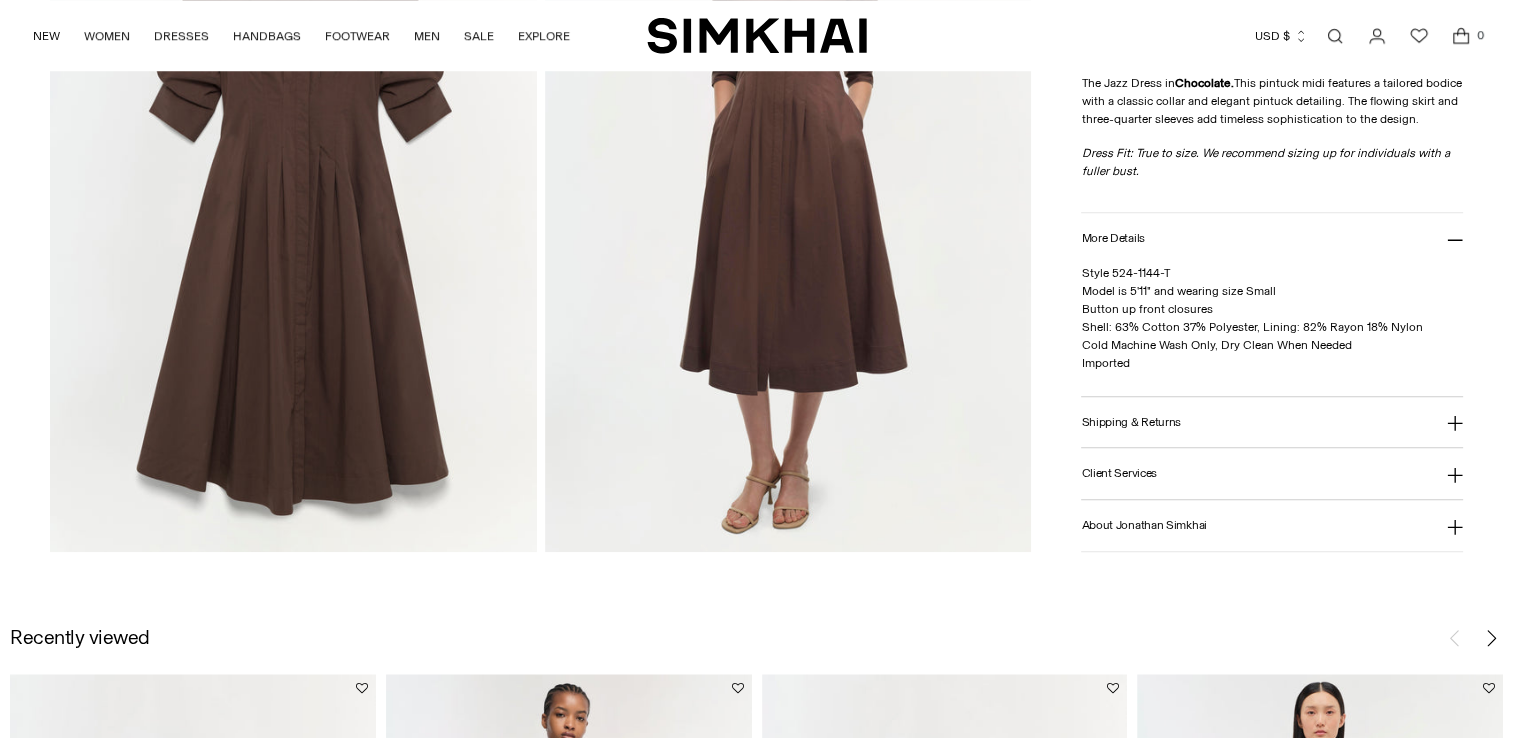 click 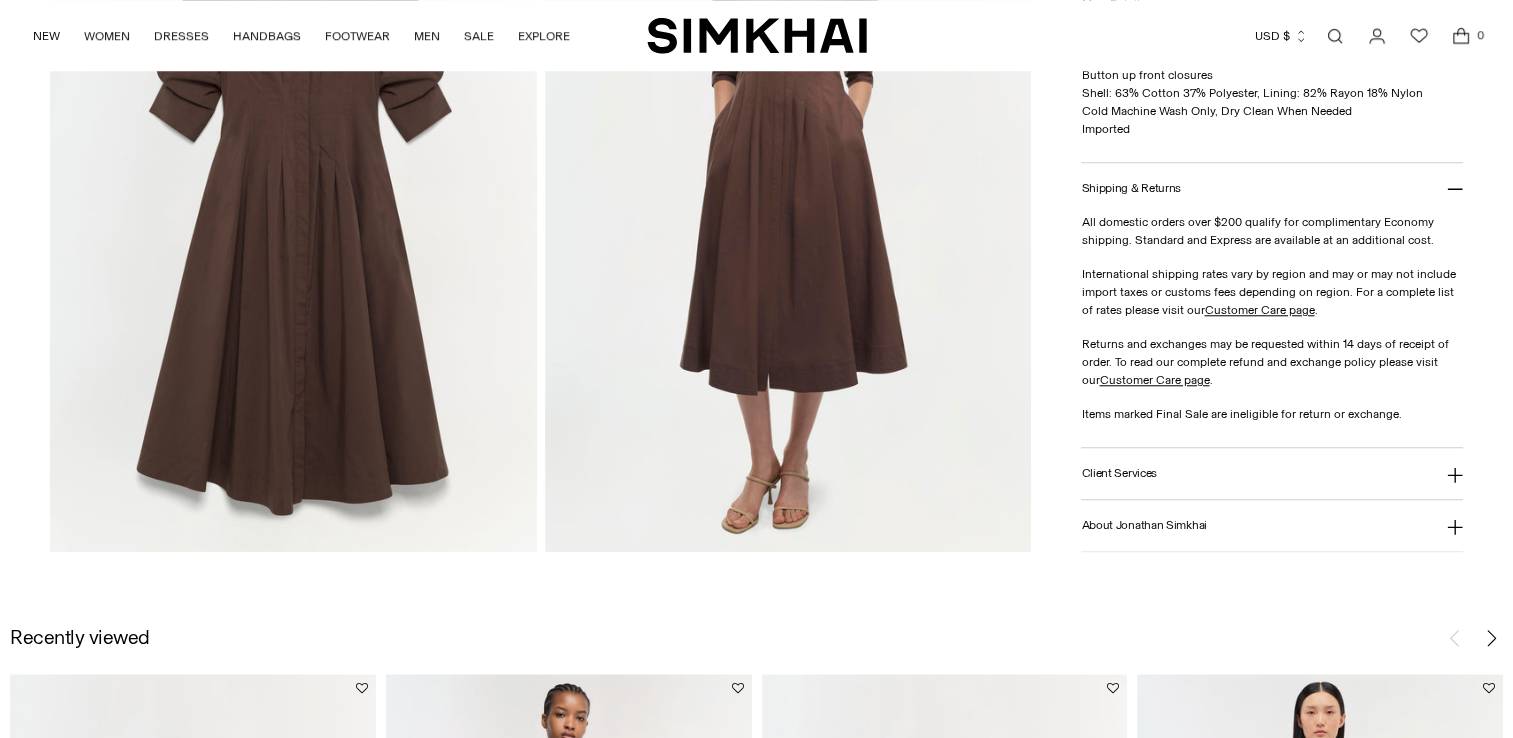 click 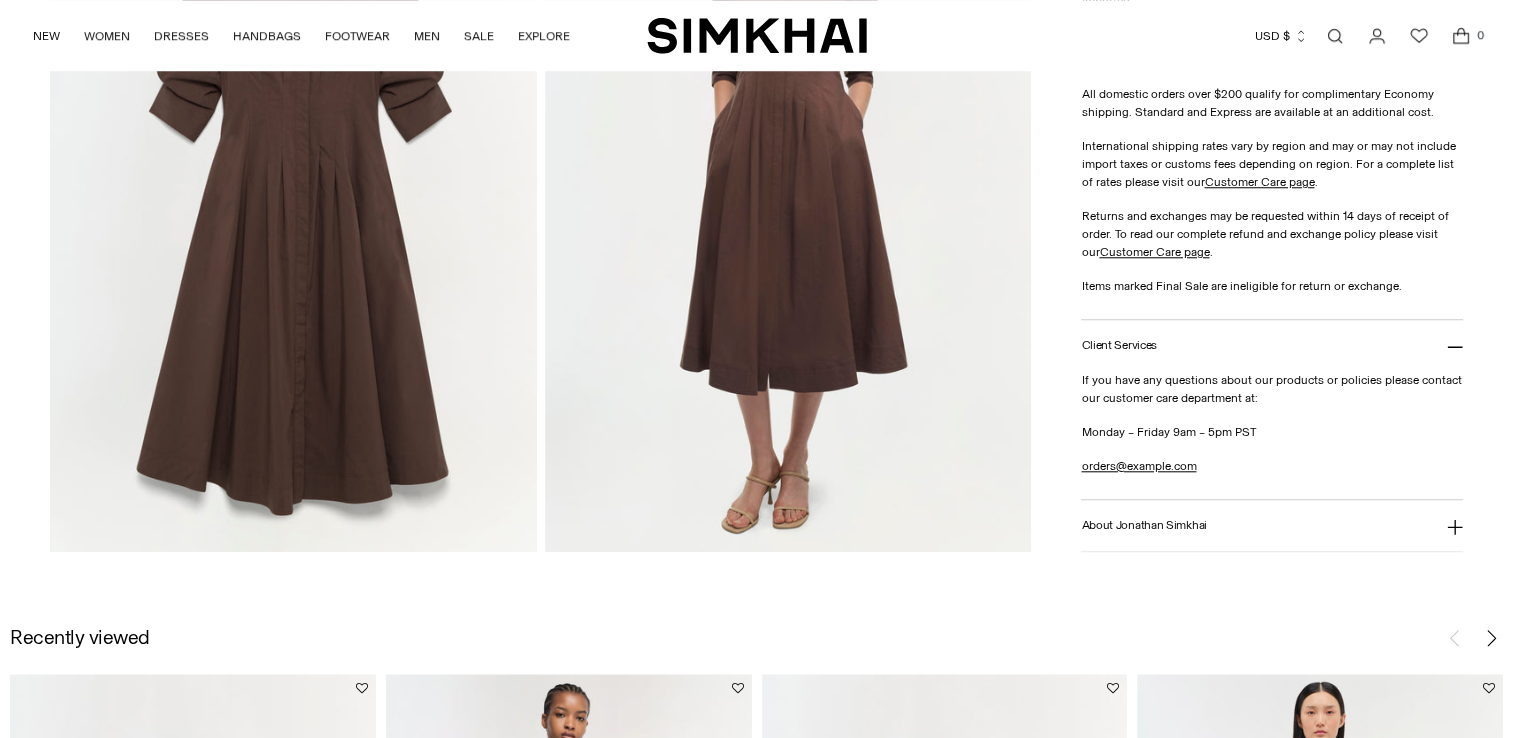 click on "Home
/
Jazz Dress
Jazz Dress
Regular price
$475
Unit price
/ per
/" at bounding box center [756, -552] 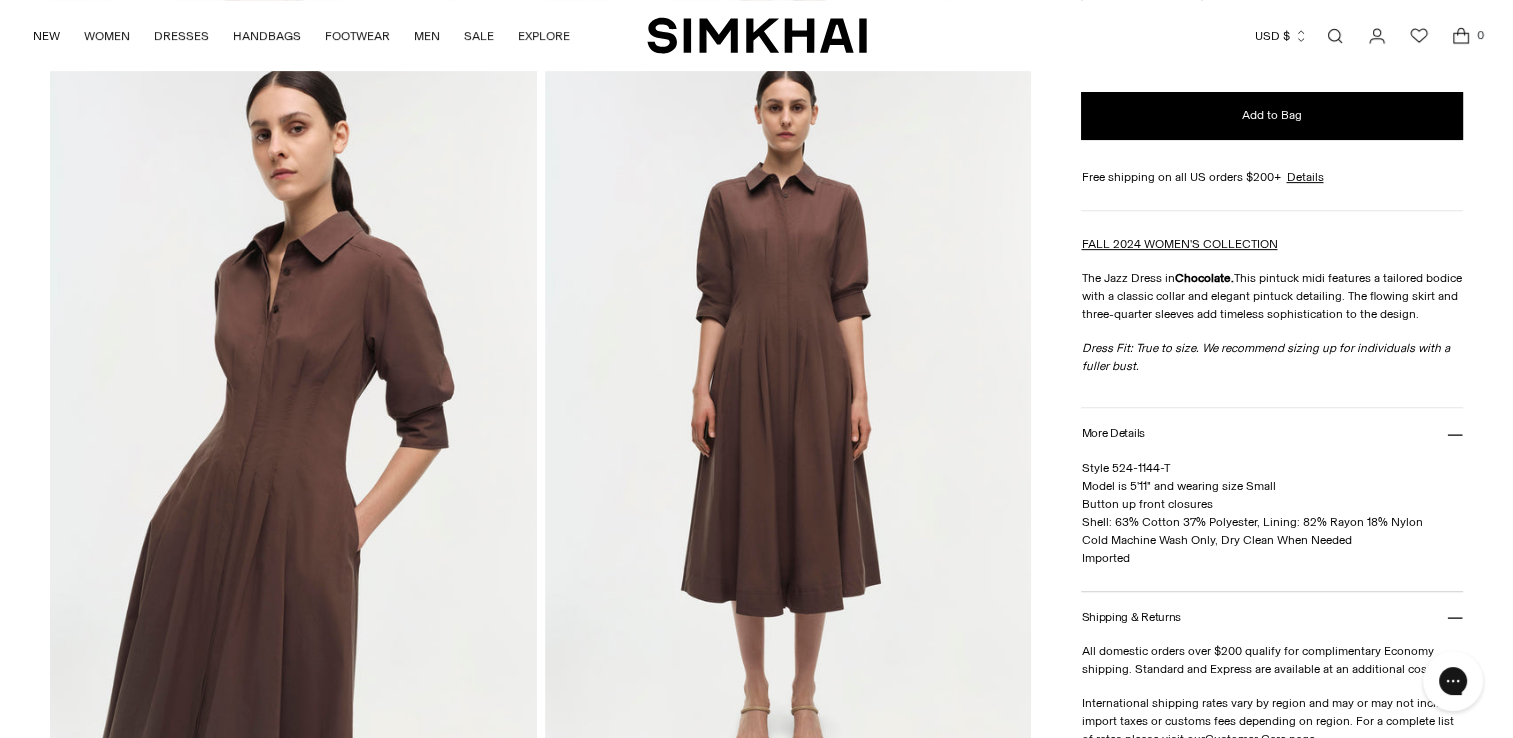 scroll, scrollTop: 500, scrollLeft: 0, axis: vertical 